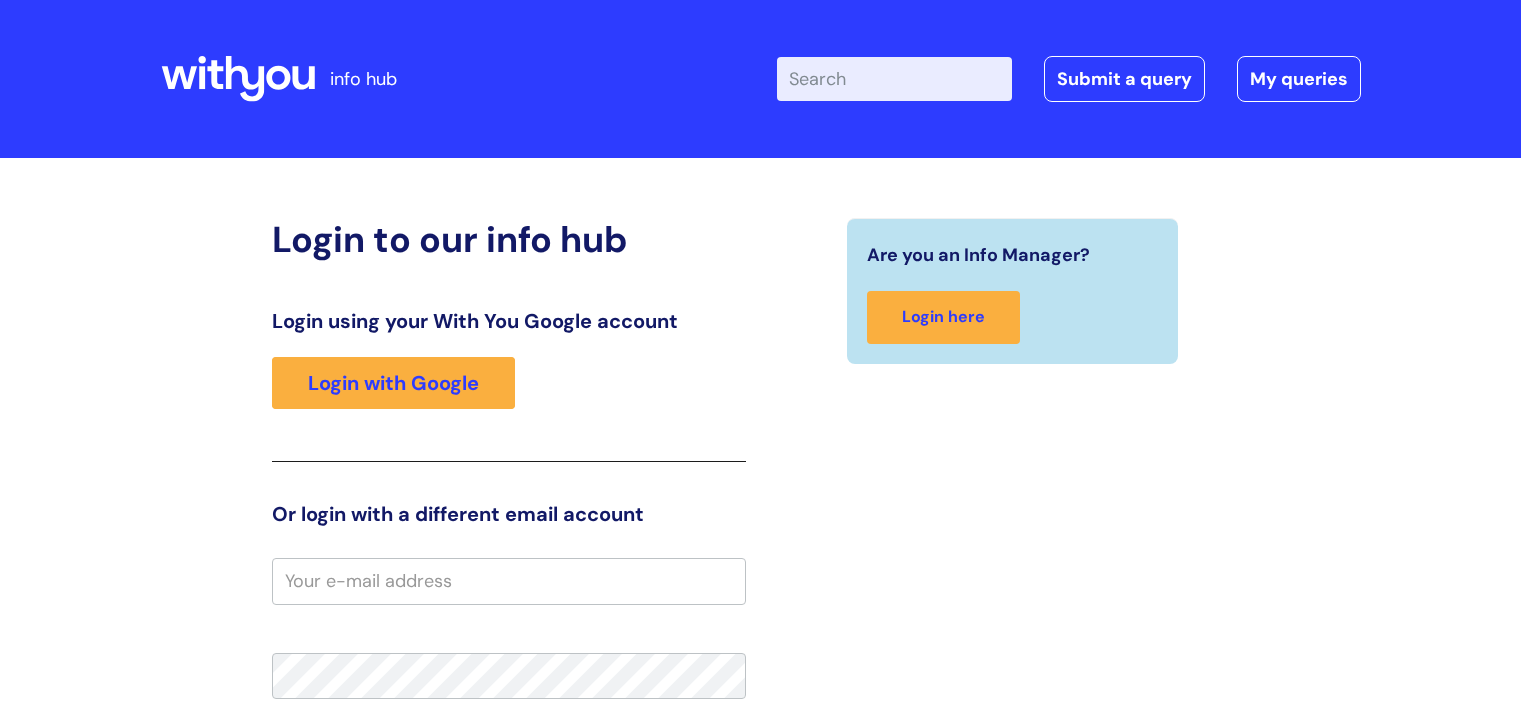scroll, scrollTop: 0, scrollLeft: 0, axis: both 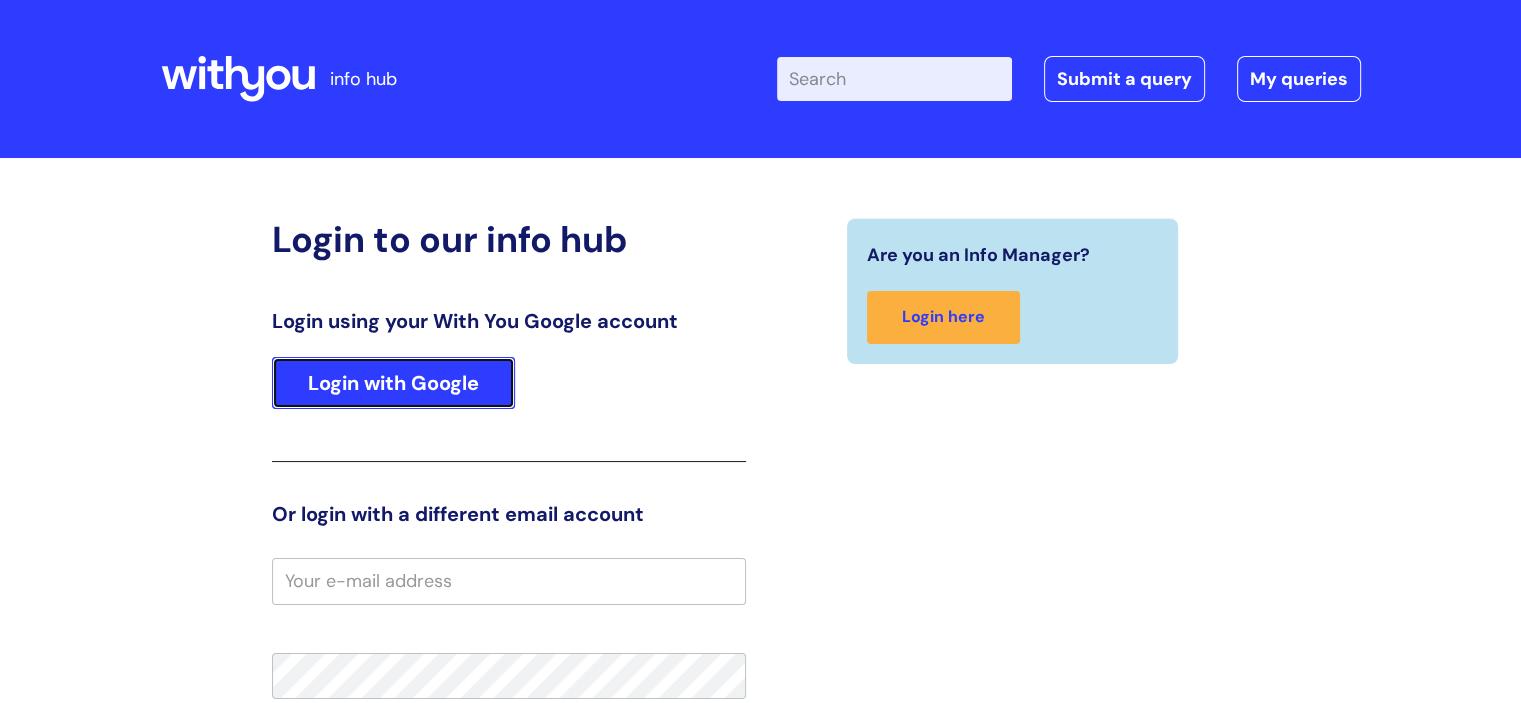 click on "Login with Google" at bounding box center (393, 383) 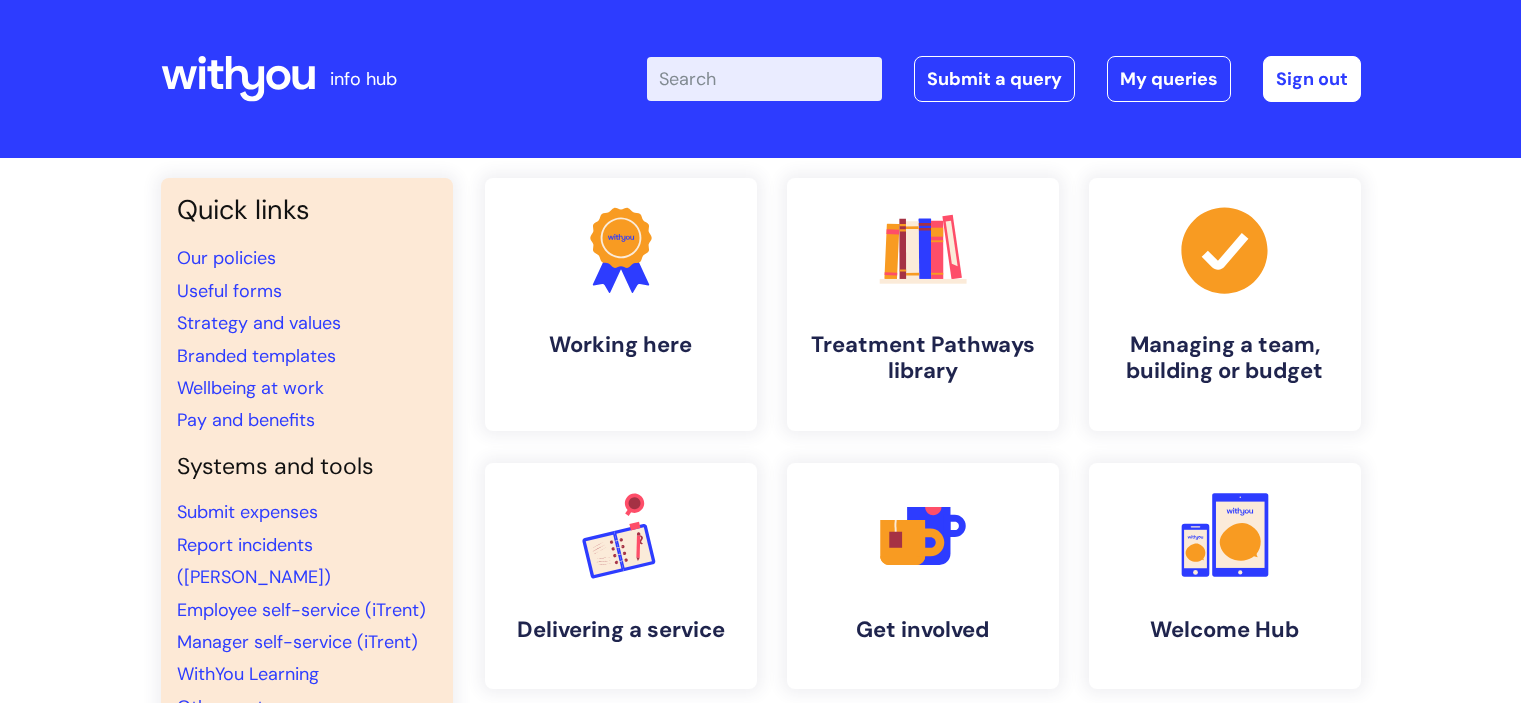 scroll, scrollTop: 0, scrollLeft: 0, axis: both 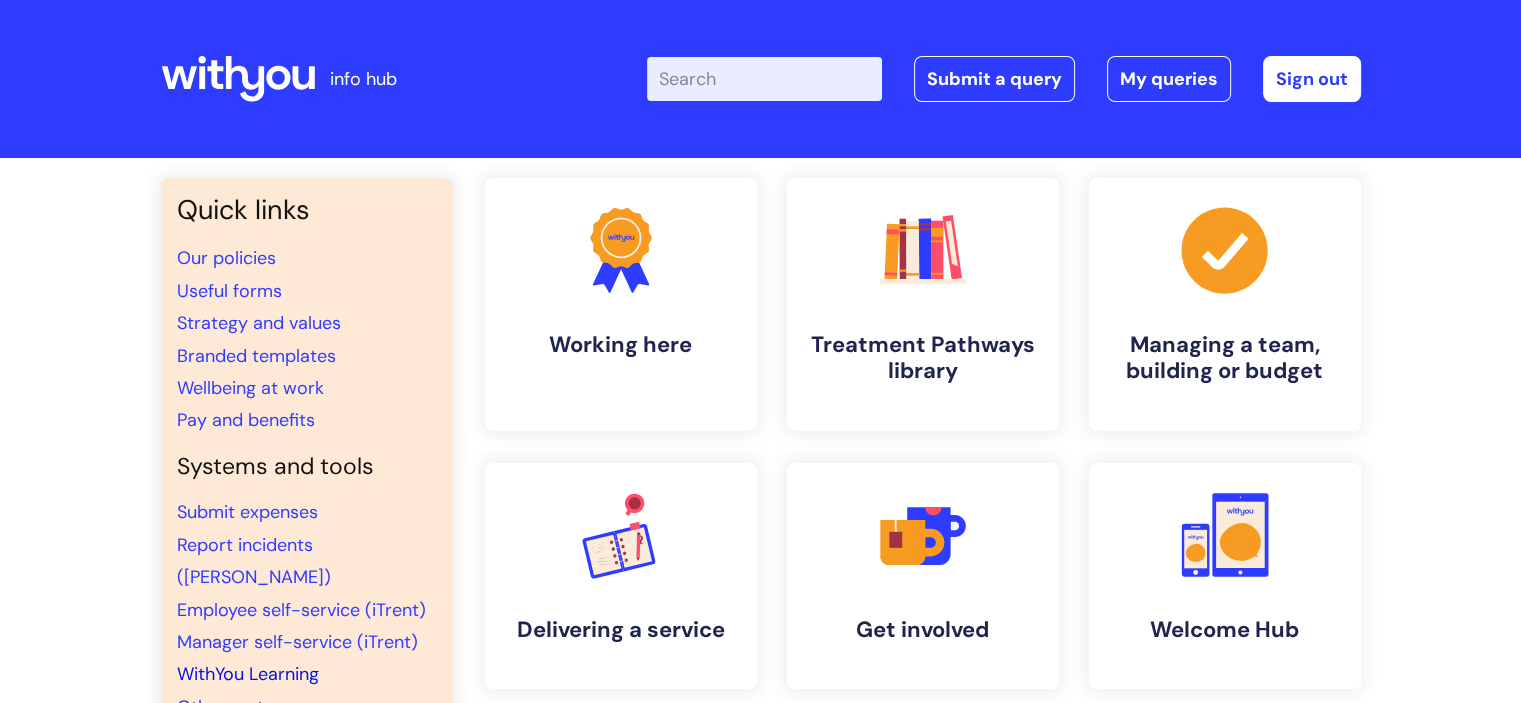 click on "WithYou Learning" at bounding box center [248, 674] 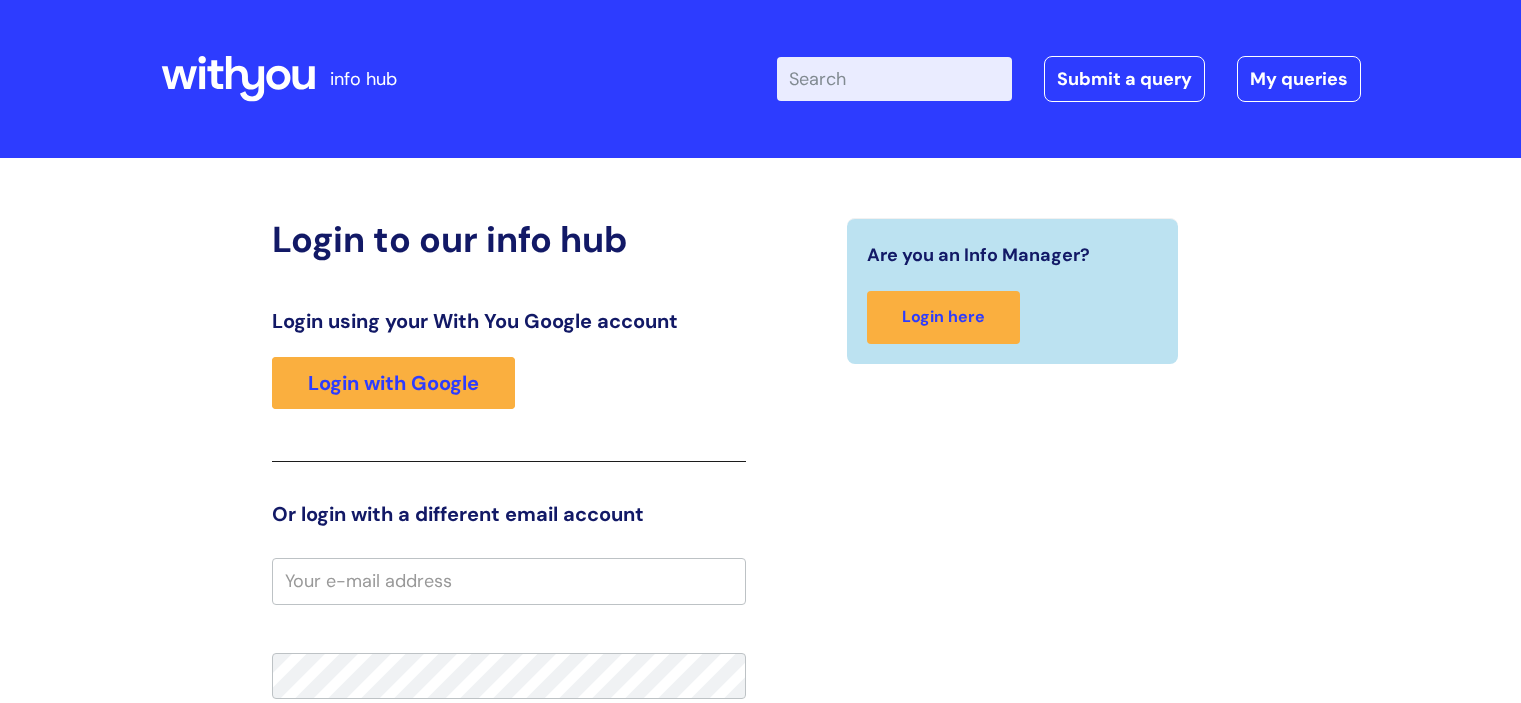 scroll, scrollTop: 0, scrollLeft: 0, axis: both 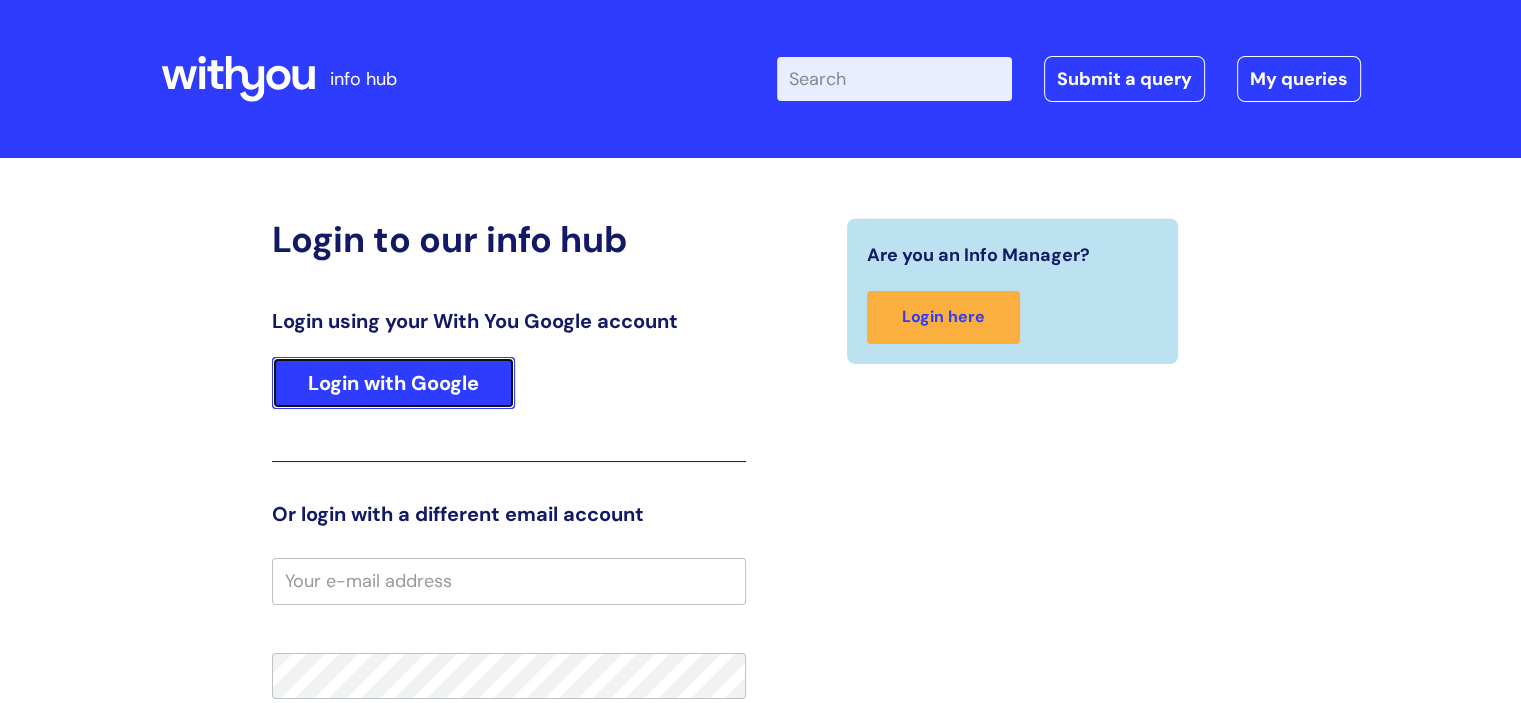 click on "Login with Google" at bounding box center [393, 383] 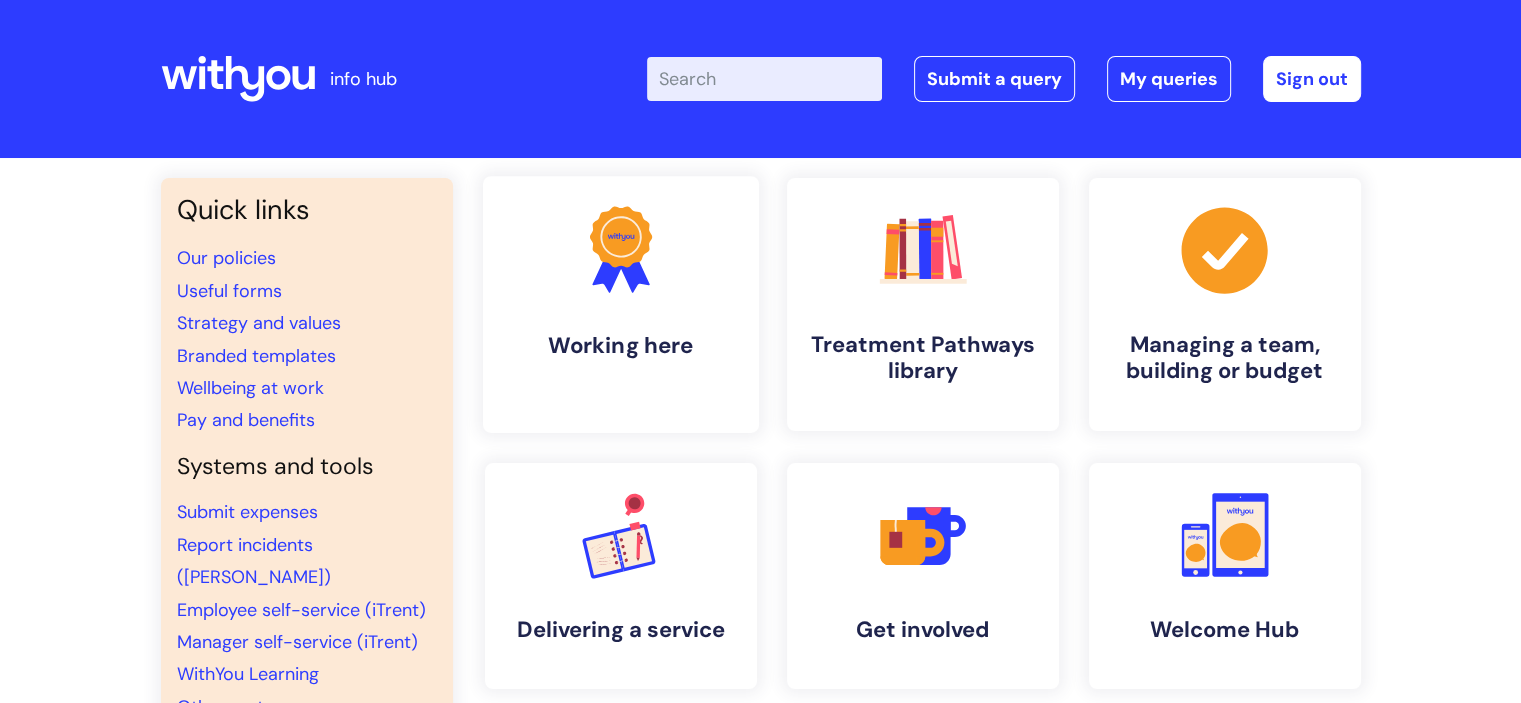 scroll, scrollTop: 100, scrollLeft: 0, axis: vertical 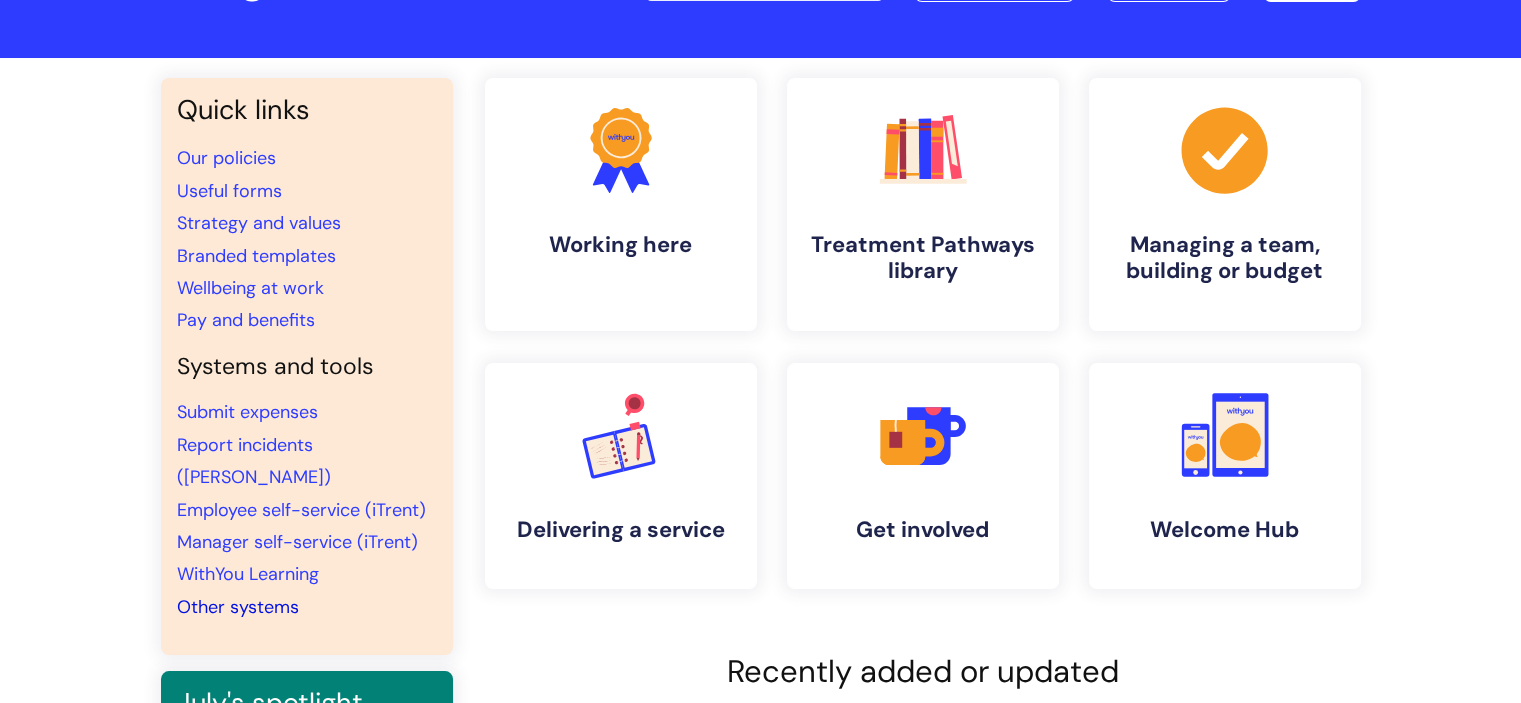click on "Other systems" at bounding box center [238, 607] 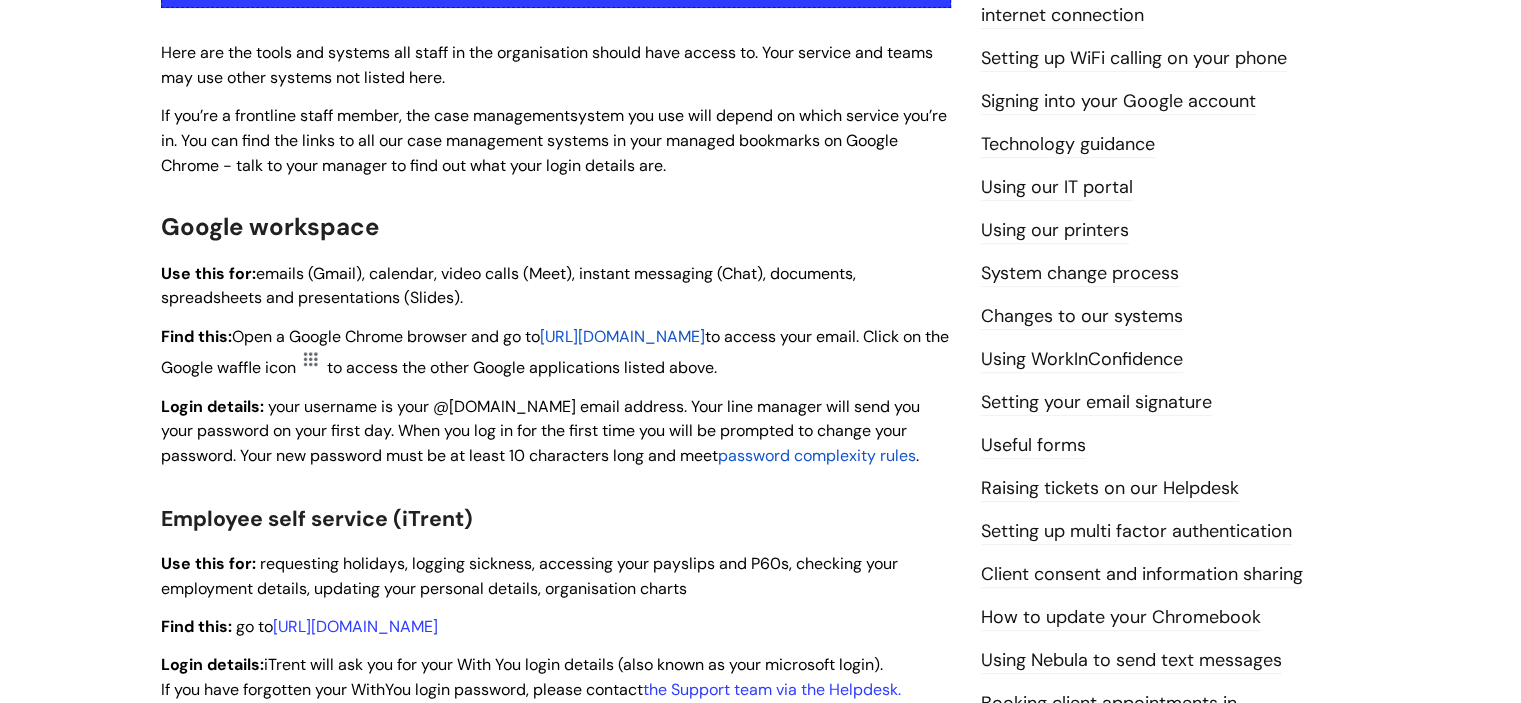 scroll, scrollTop: 0, scrollLeft: 0, axis: both 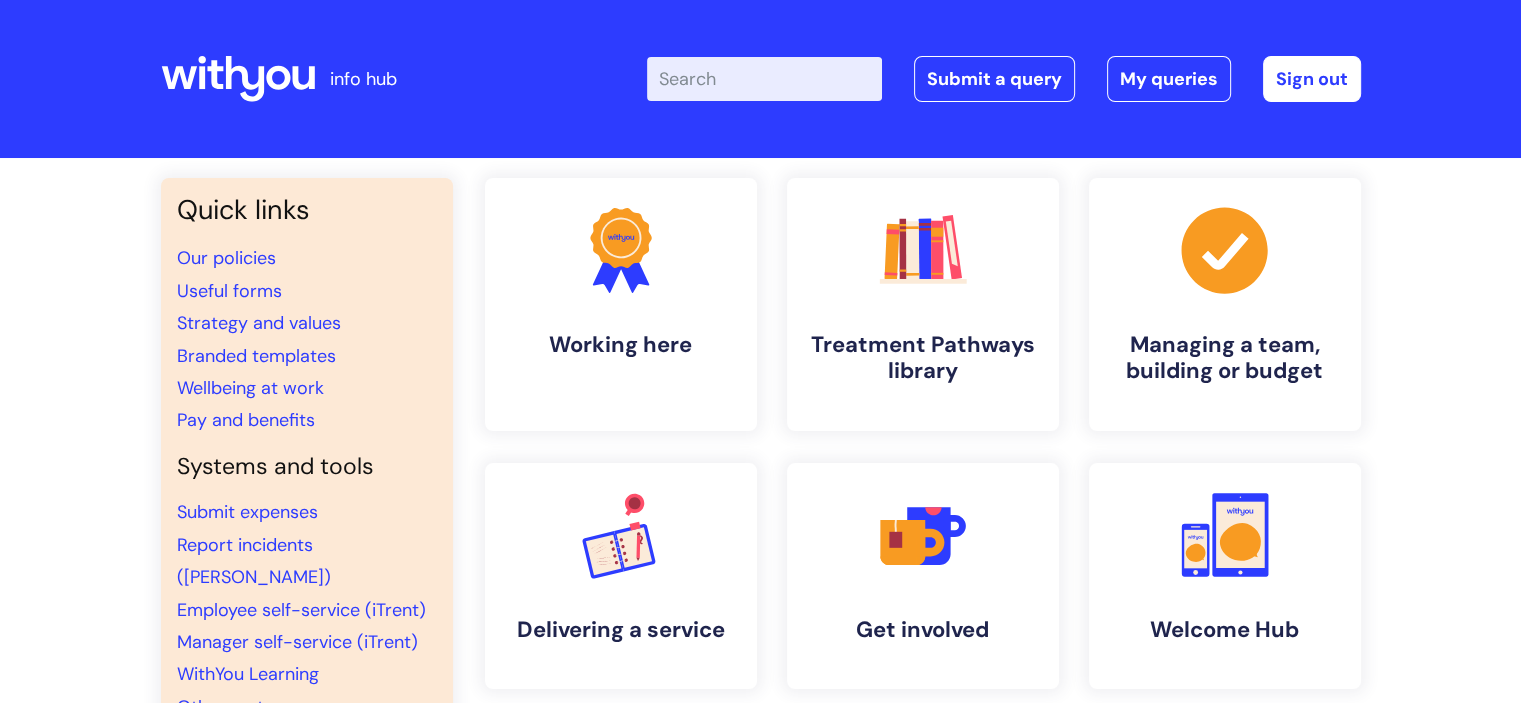 click on "Enter your search term here..." at bounding box center [764, 79] 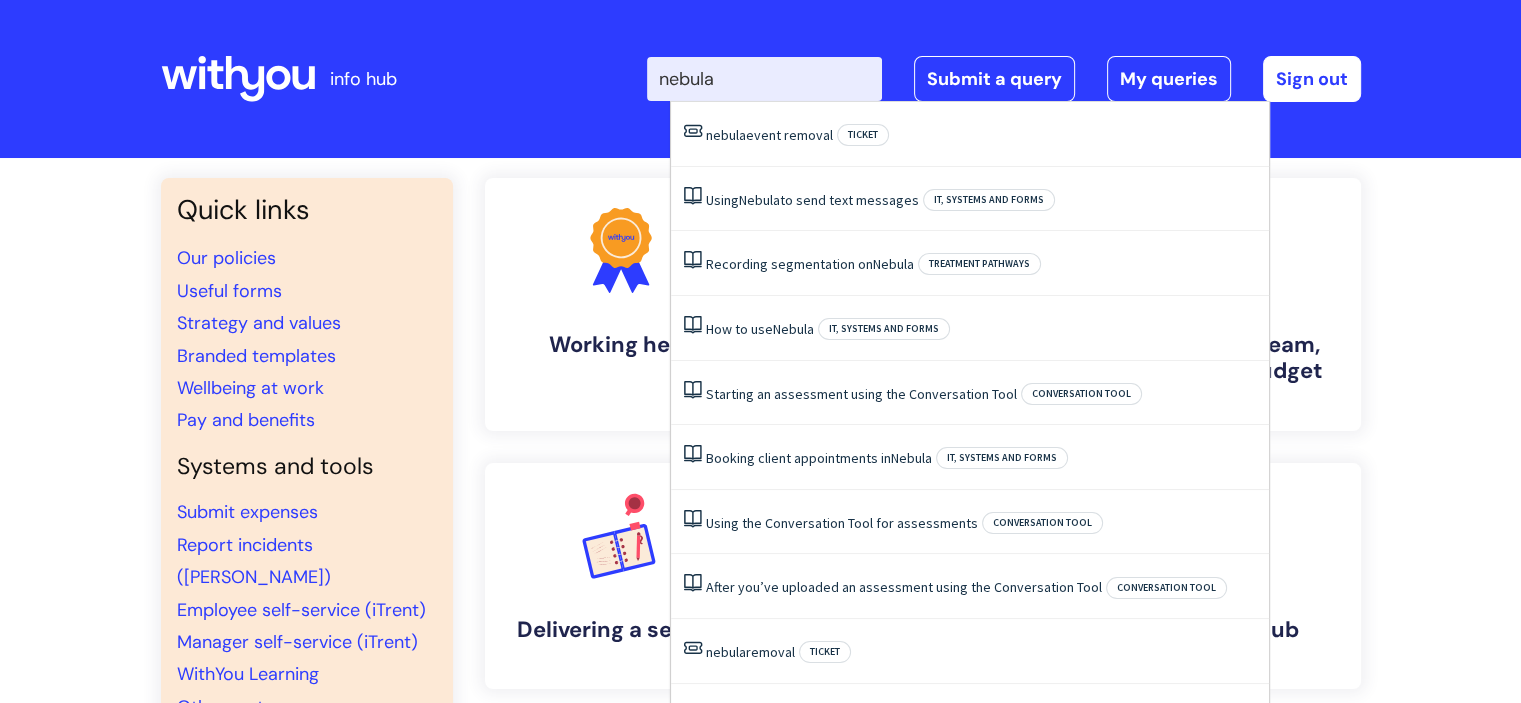 type on "nebula" 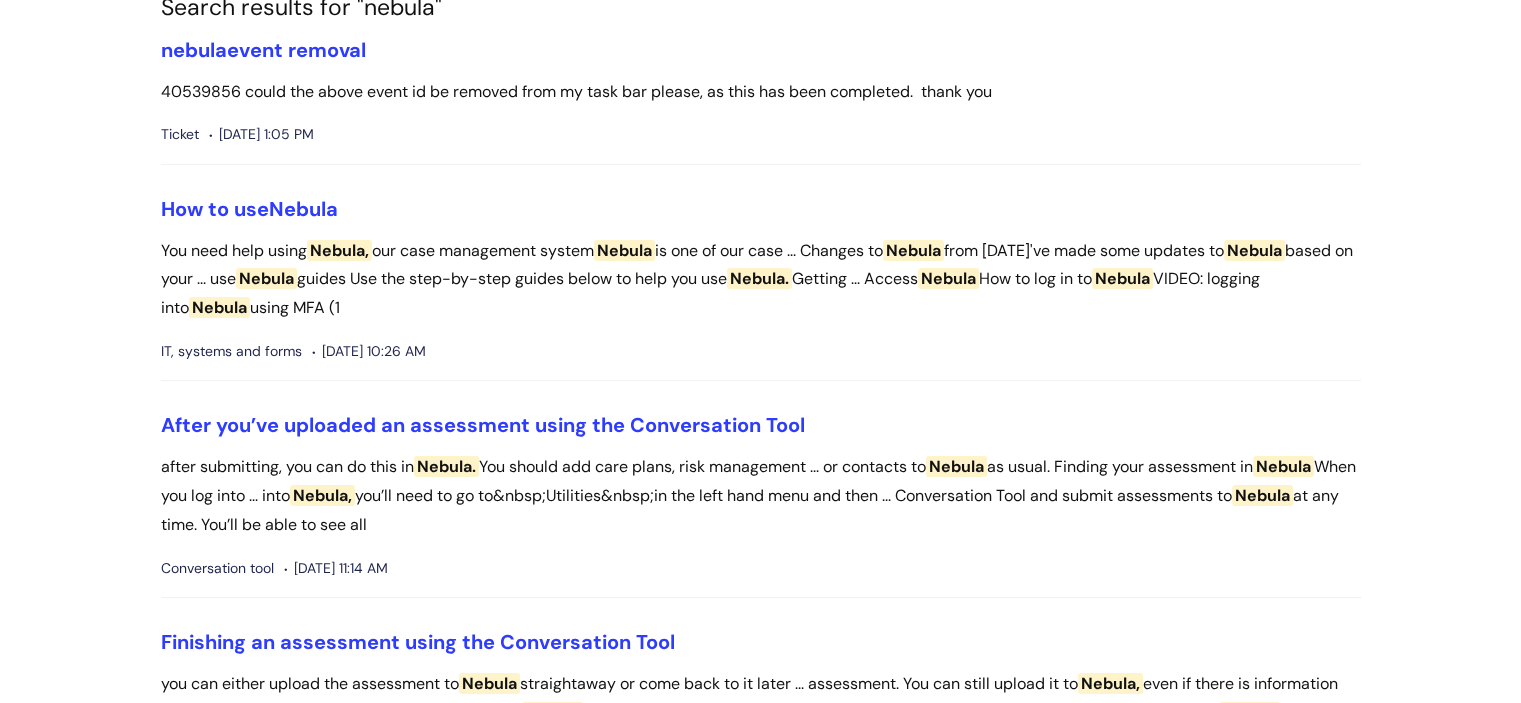 scroll, scrollTop: 200, scrollLeft: 0, axis: vertical 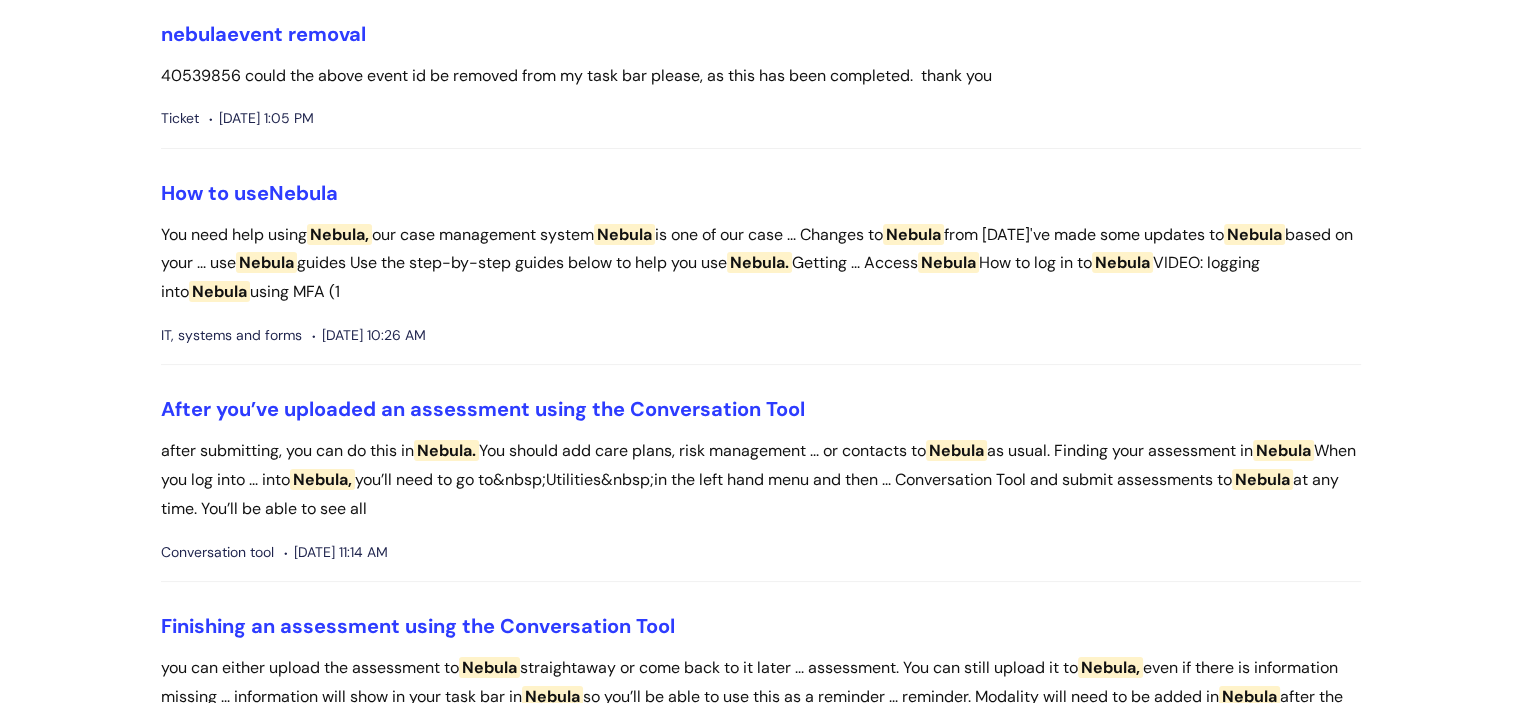 click on "Nebula." at bounding box center [446, 450] 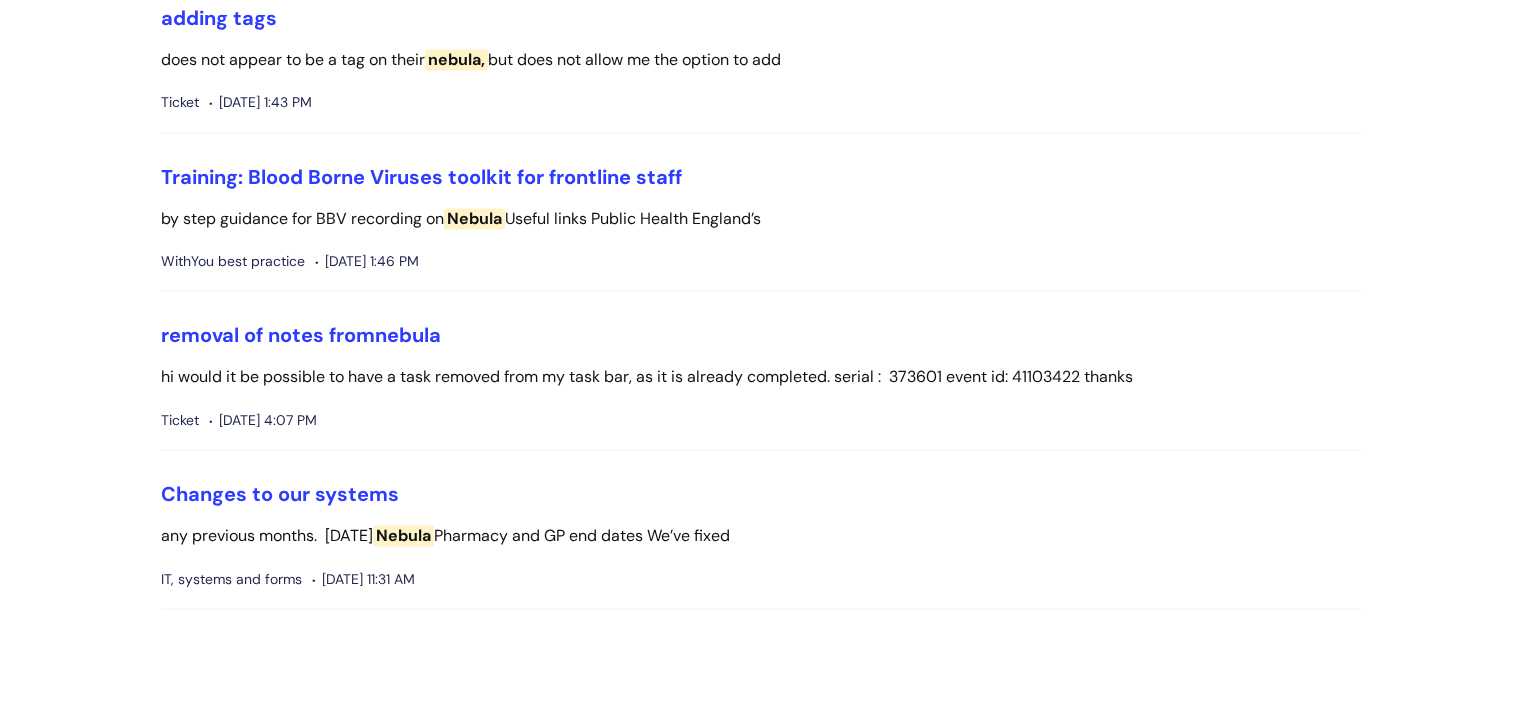 scroll, scrollTop: 3200, scrollLeft: 0, axis: vertical 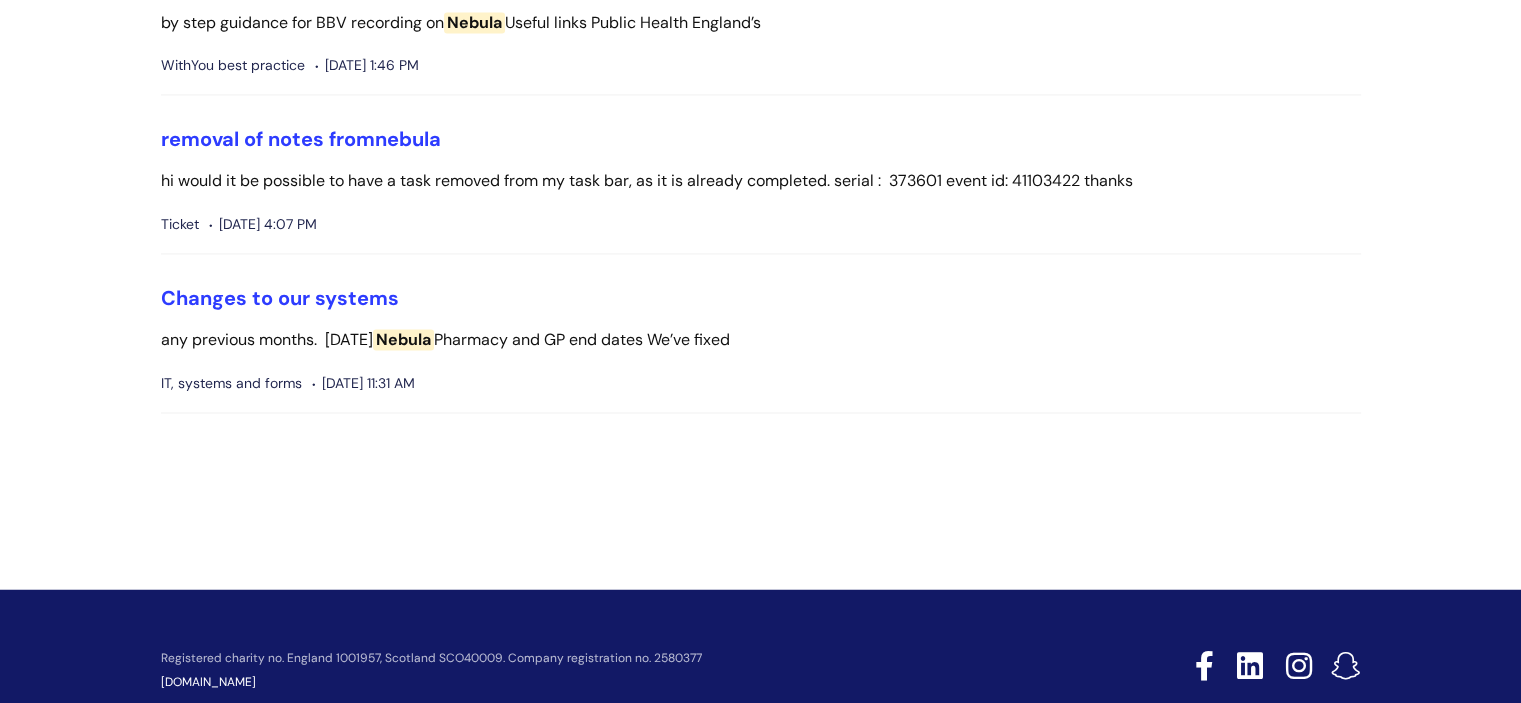 click on "Nebula" at bounding box center (403, 339) 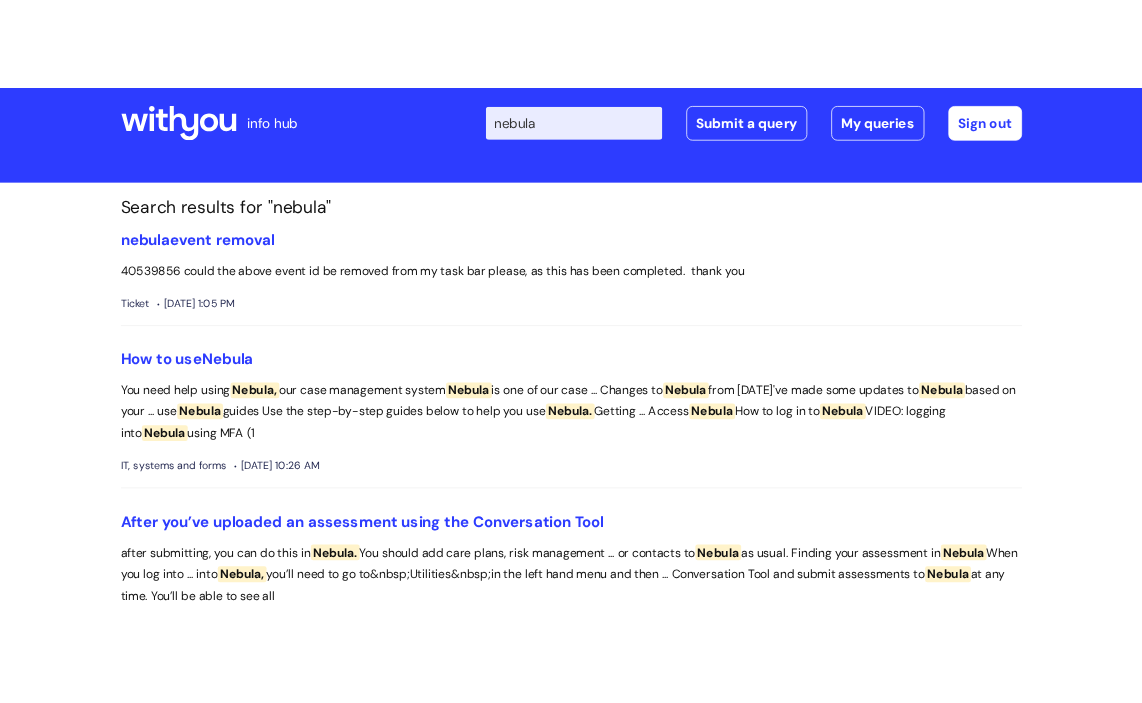 scroll, scrollTop: 0, scrollLeft: 0, axis: both 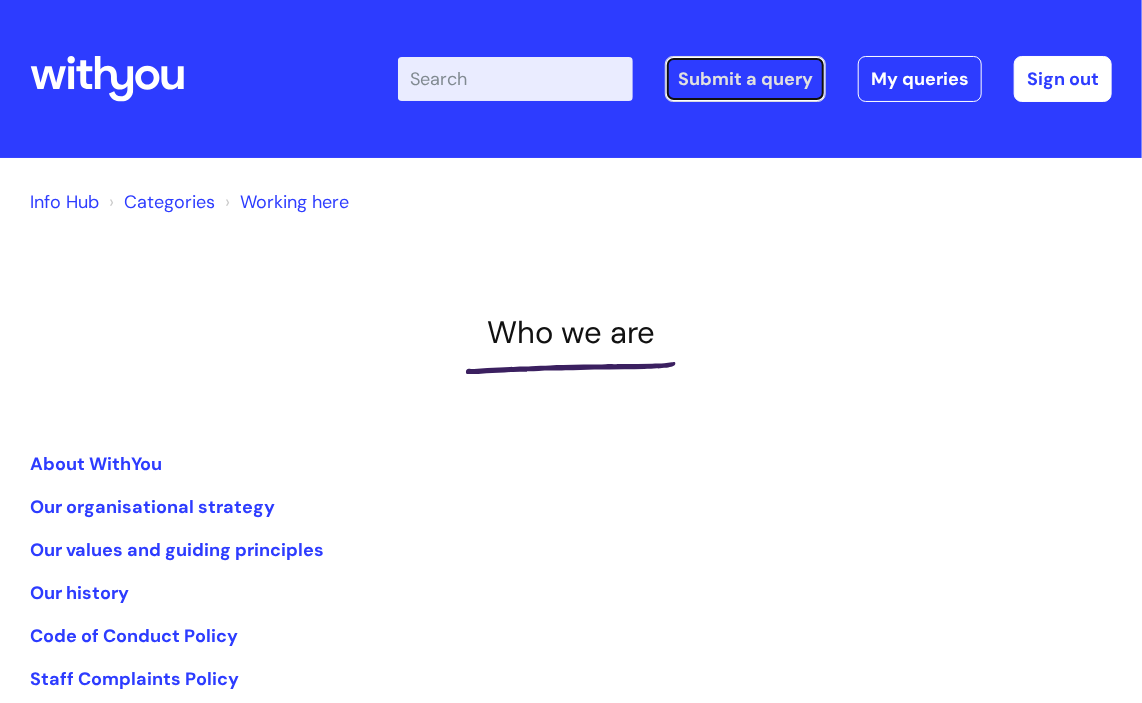 click on "Submit a query" at bounding box center (745, 79) 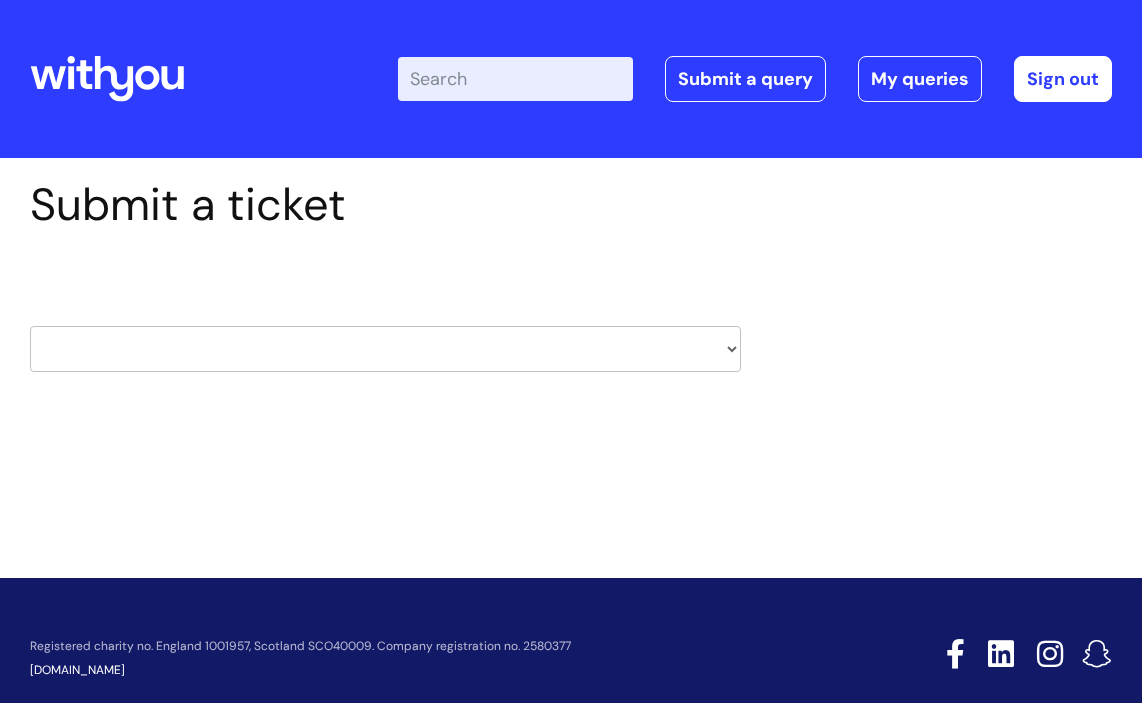 scroll, scrollTop: 0, scrollLeft: 0, axis: both 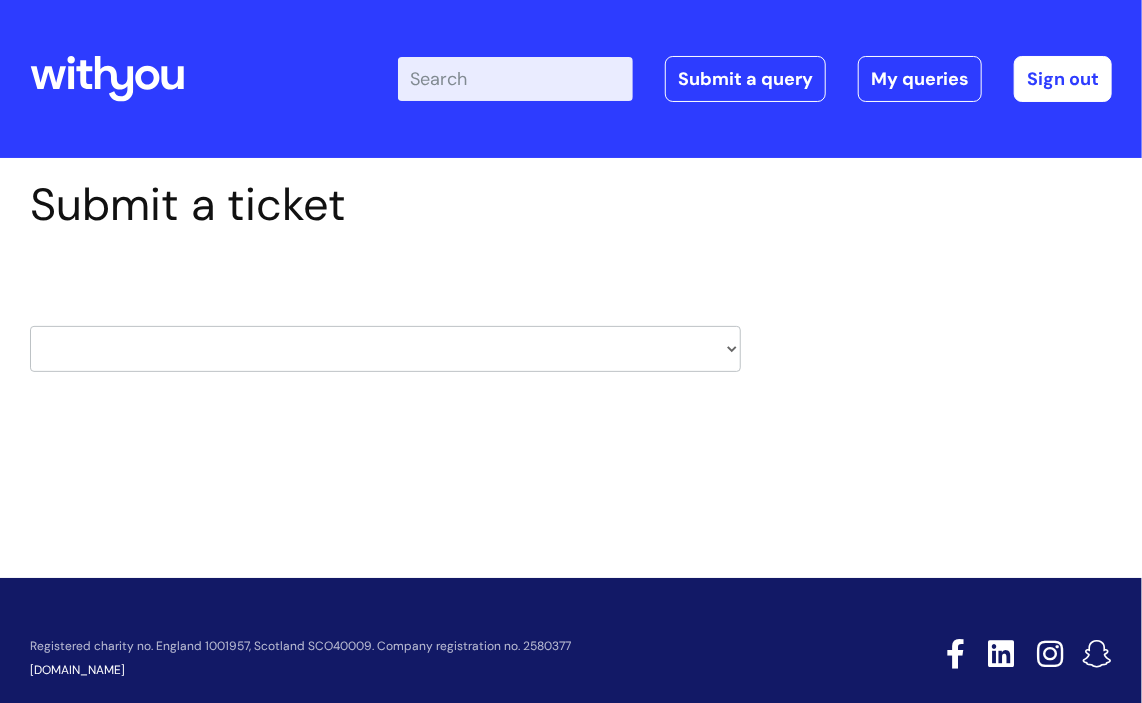 click on "HR / People
IT and Support
Clinical Drug Alerts
Finance Accounts
Data Support Team
Data Protection
External Communications
Learning and Development
Information Requests & Reports - Data Analysts
Insurance
Internal Communications
Pensions
Surrey NHS Talking Therapies
Payroll
Safeguarding" at bounding box center [385, 349] 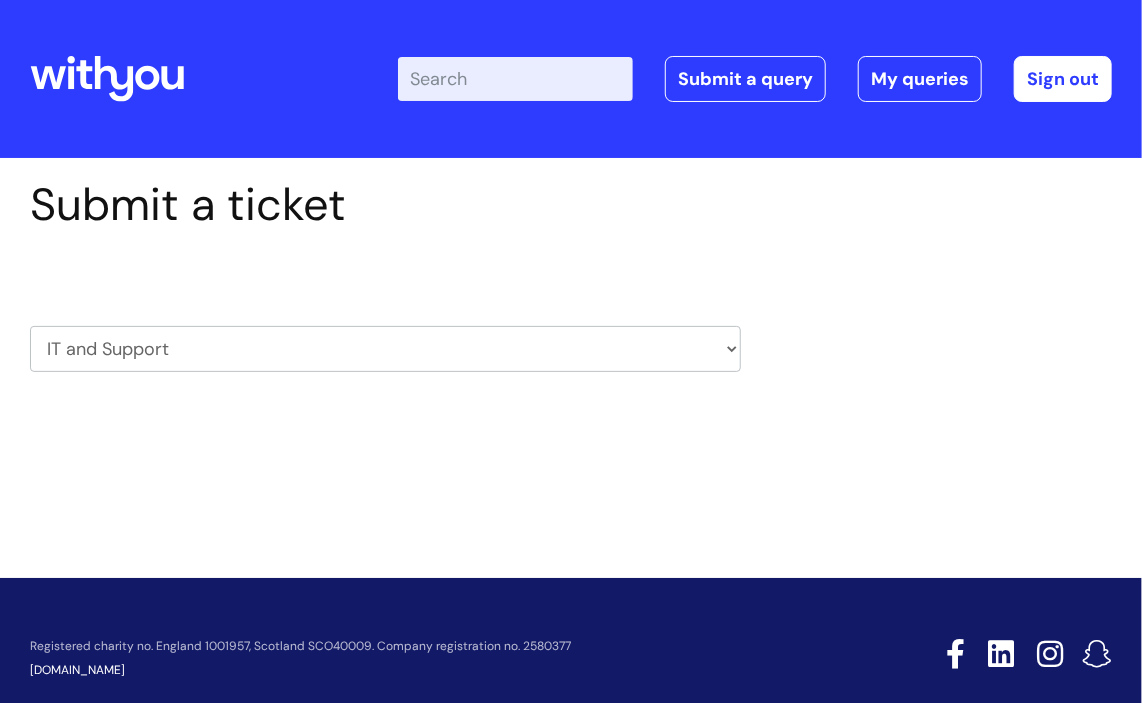click on "HR / People
IT and Support
Clinical Drug Alerts
Finance Accounts
Data Support Team
Data Protection
External Communications
Learning and Development
Information Requests & Reports - Data Analysts
Insurance
Internal Communications
Pensions
Surrey NHS Talking Therapies
Payroll
Safeguarding" at bounding box center (385, 349) 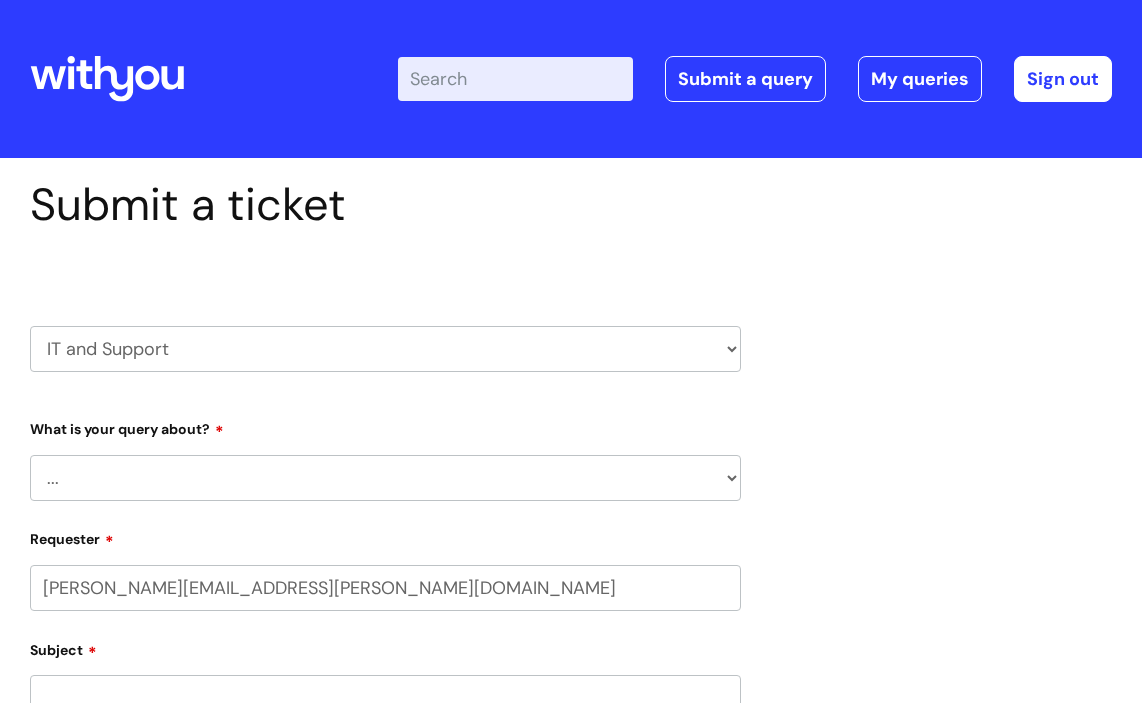 scroll, scrollTop: 0, scrollLeft: 0, axis: both 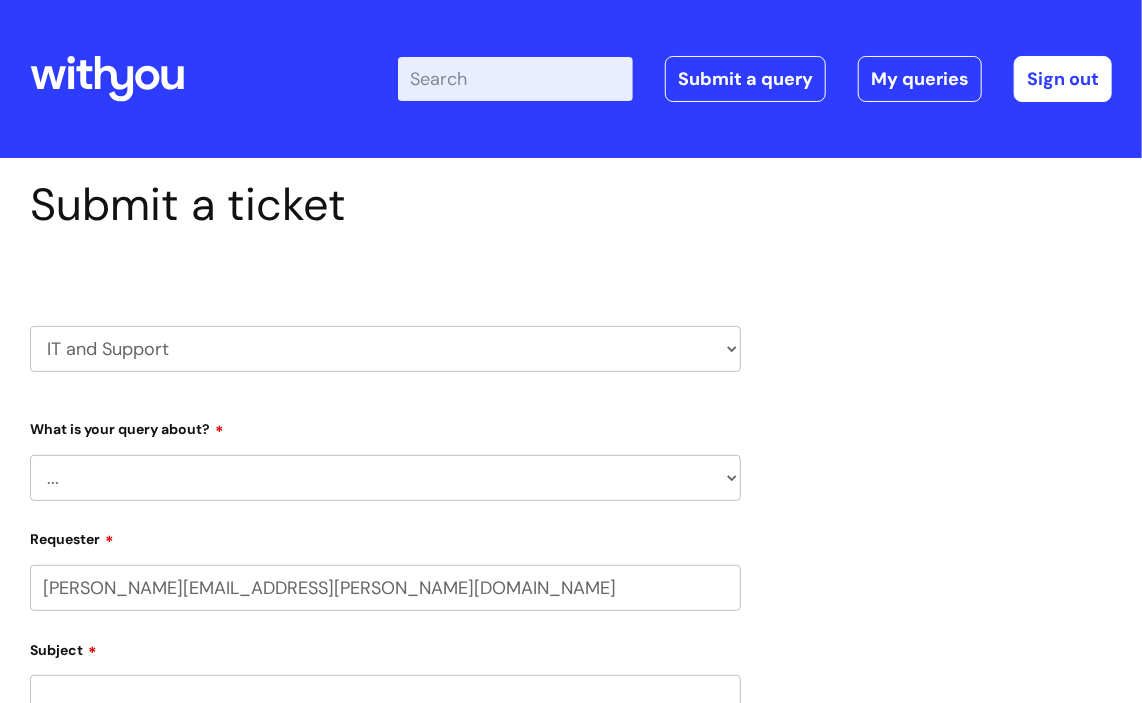 select on "80004157237" 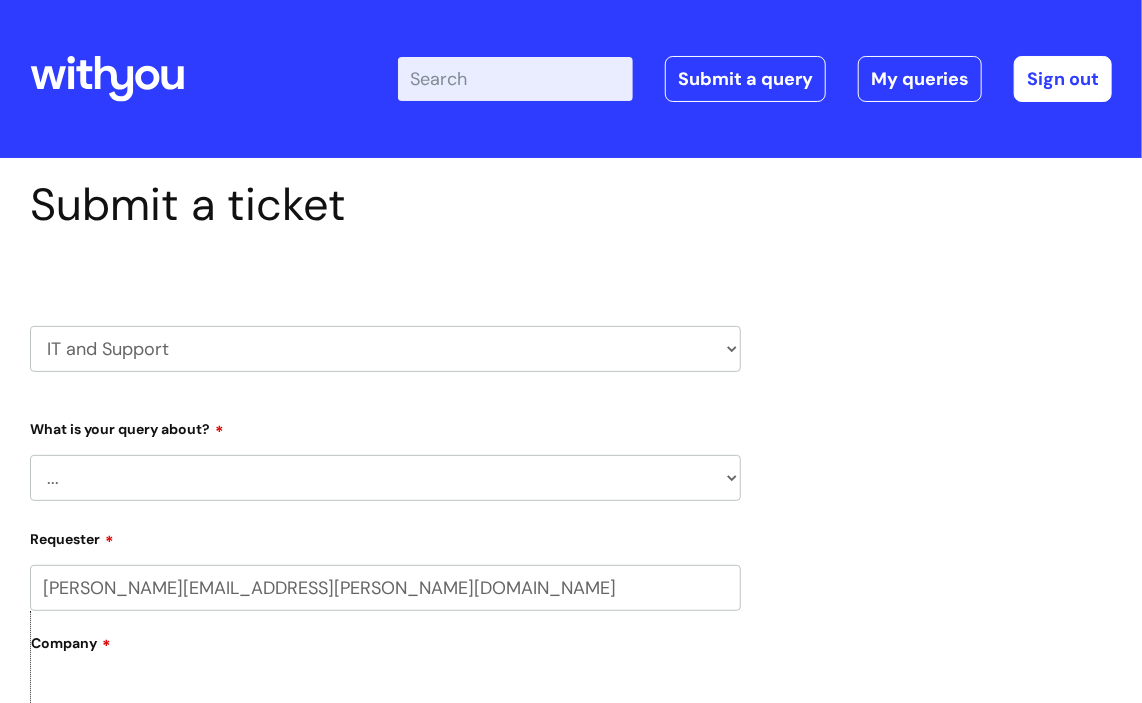 click on "...
Mobile Phone Reset & MFA
Accounts, Starters and Leavers
IT Hardware issue
I need help logging in
Printing & Scanning
Something Else
System/software" at bounding box center (385, 478) 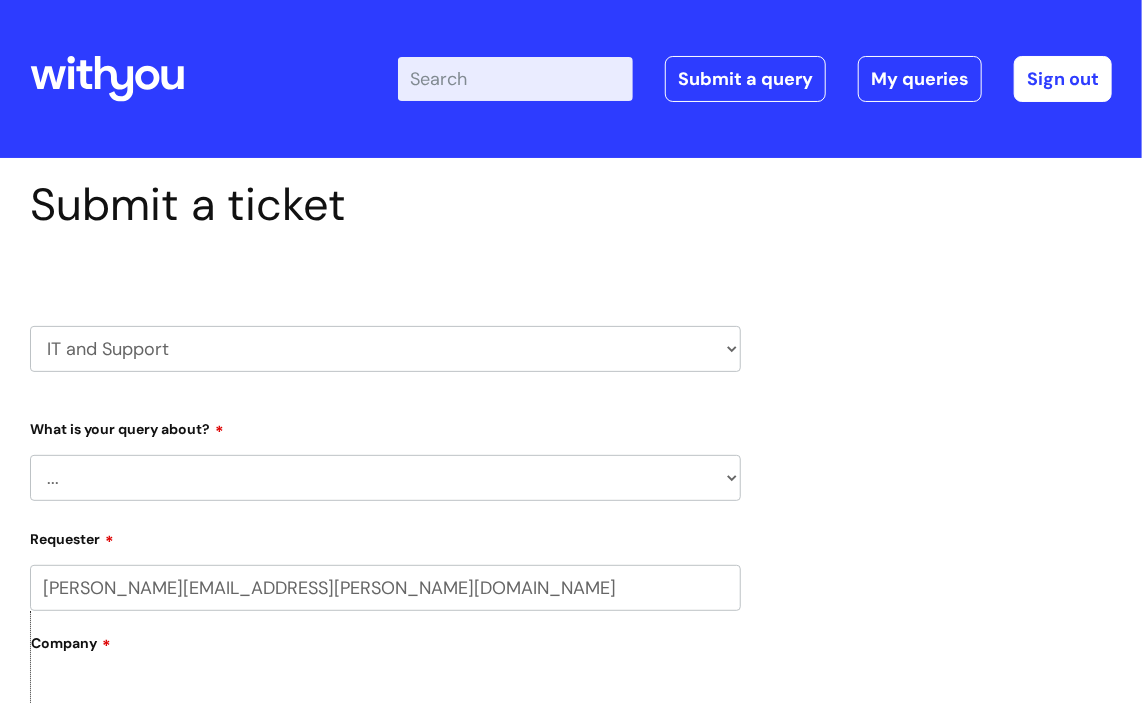 select on "Something Else" 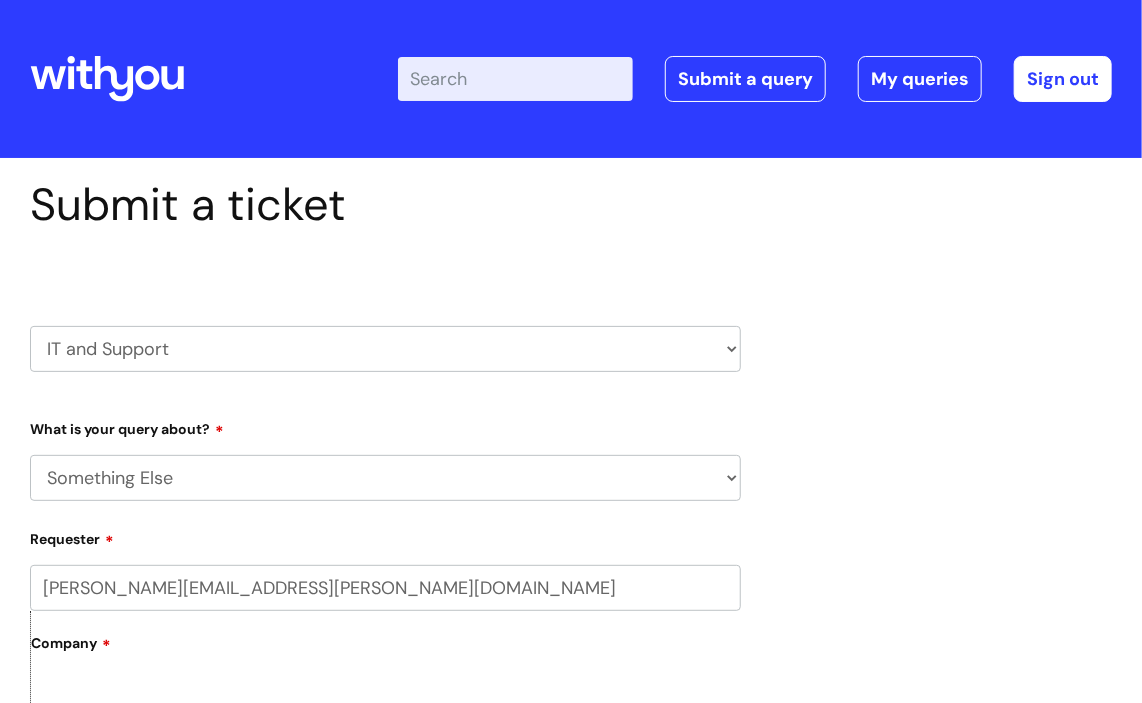 click on "...
Mobile Phone Reset & MFA
Accounts, Starters and Leavers
IT Hardware issue
I need help logging in
Printing & Scanning
Something Else
System/software" at bounding box center [385, 478] 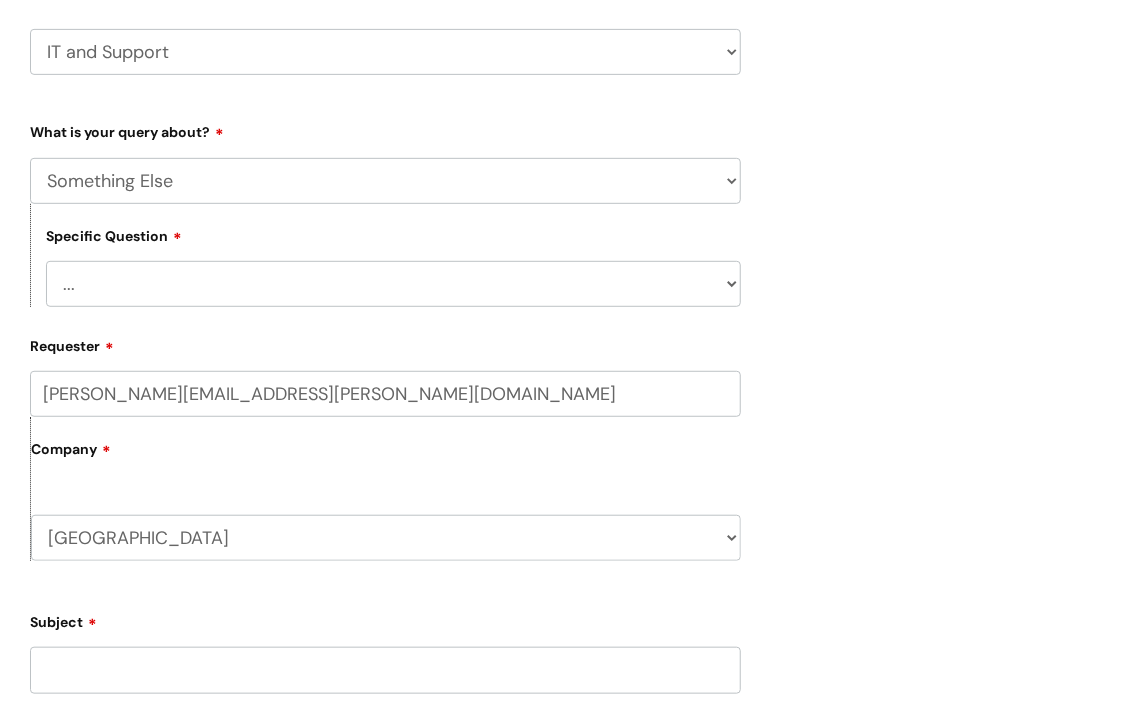 scroll, scrollTop: 300, scrollLeft: 0, axis: vertical 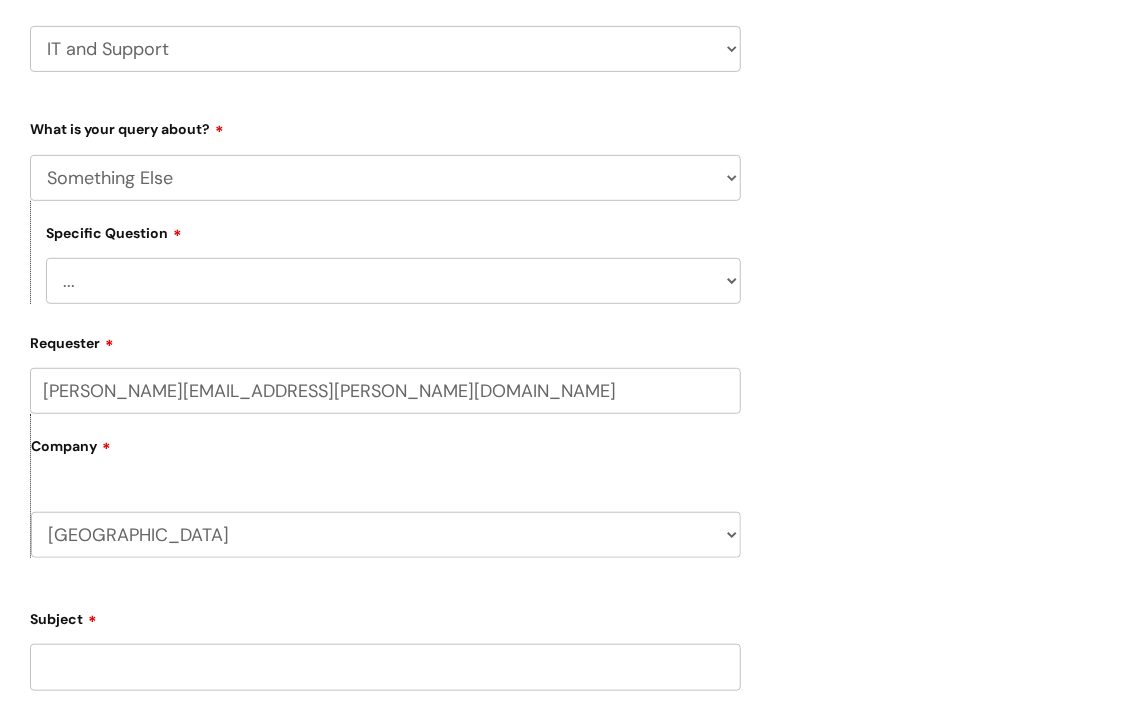 click on "... My problem is not listed" at bounding box center (393, 281) 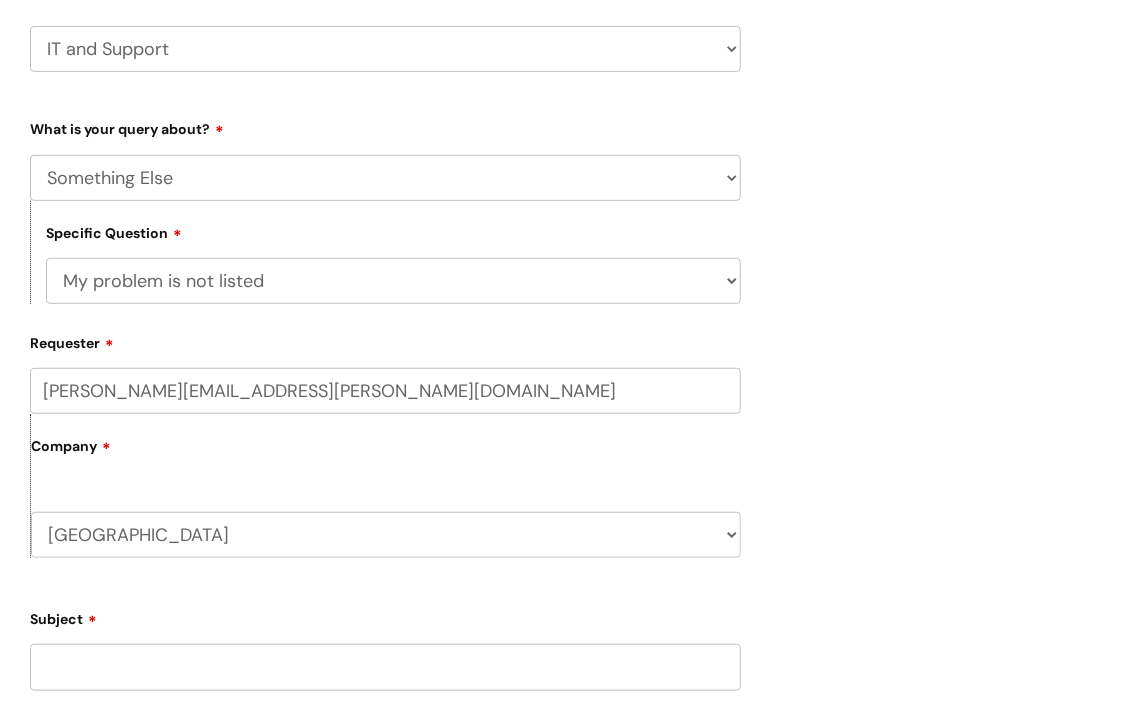 click on "... My problem is not listed" at bounding box center [393, 281] 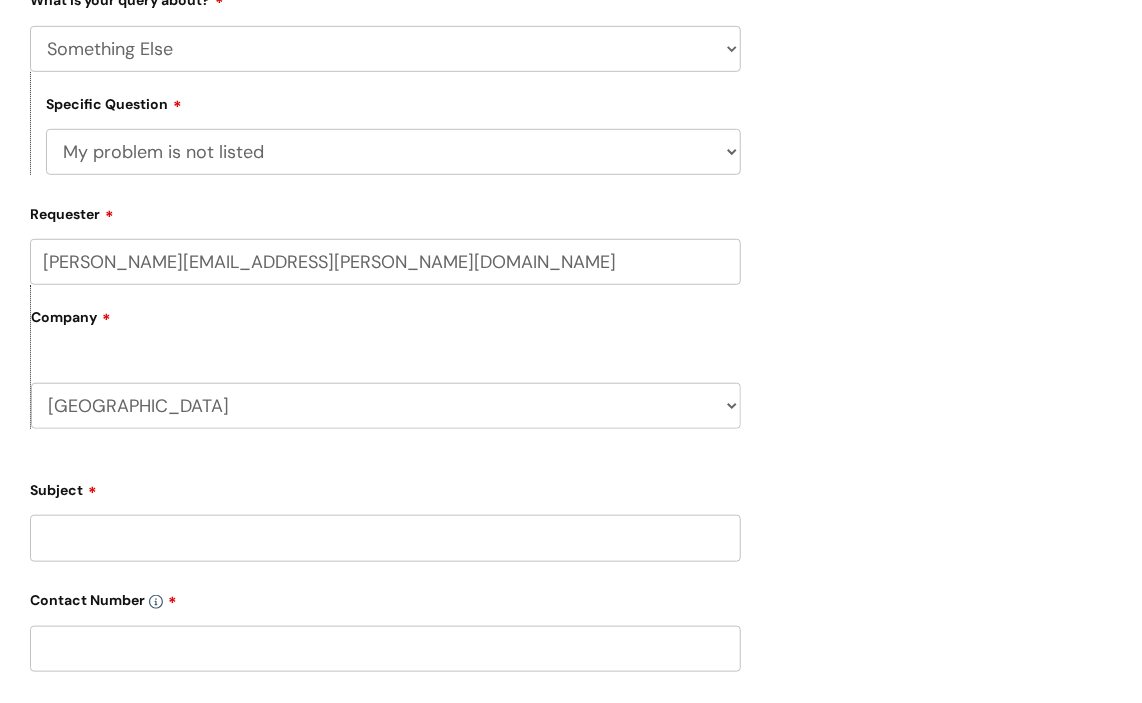 scroll, scrollTop: 600, scrollLeft: 0, axis: vertical 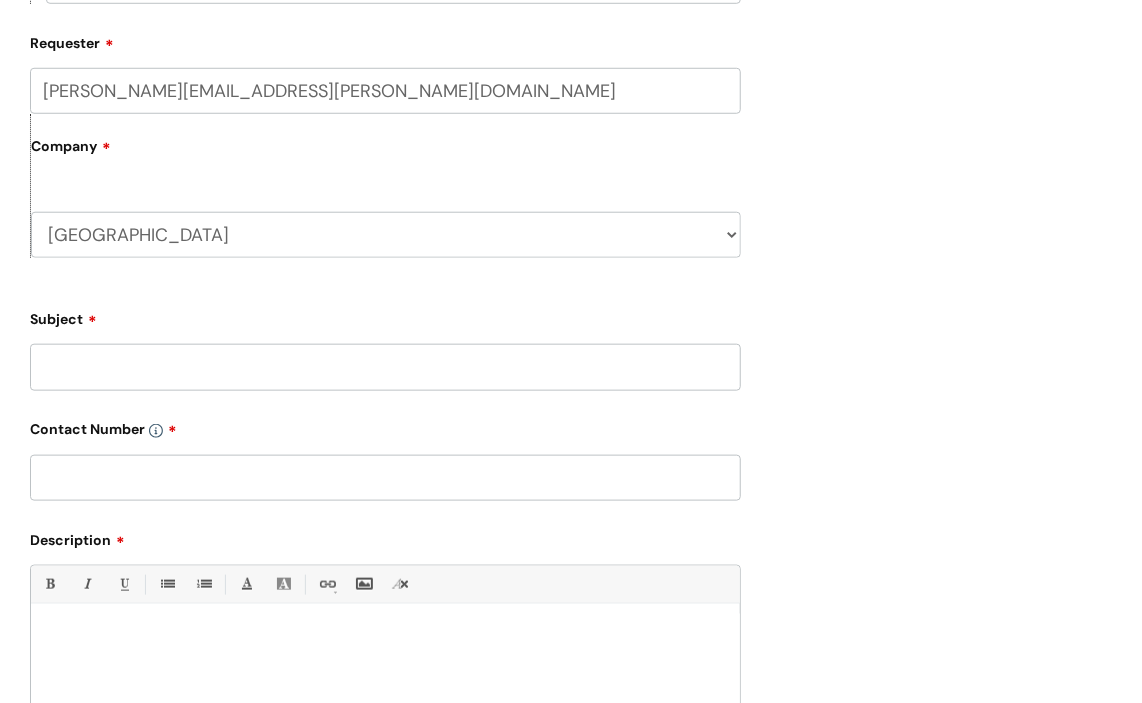 click on "Subject" at bounding box center [385, 367] 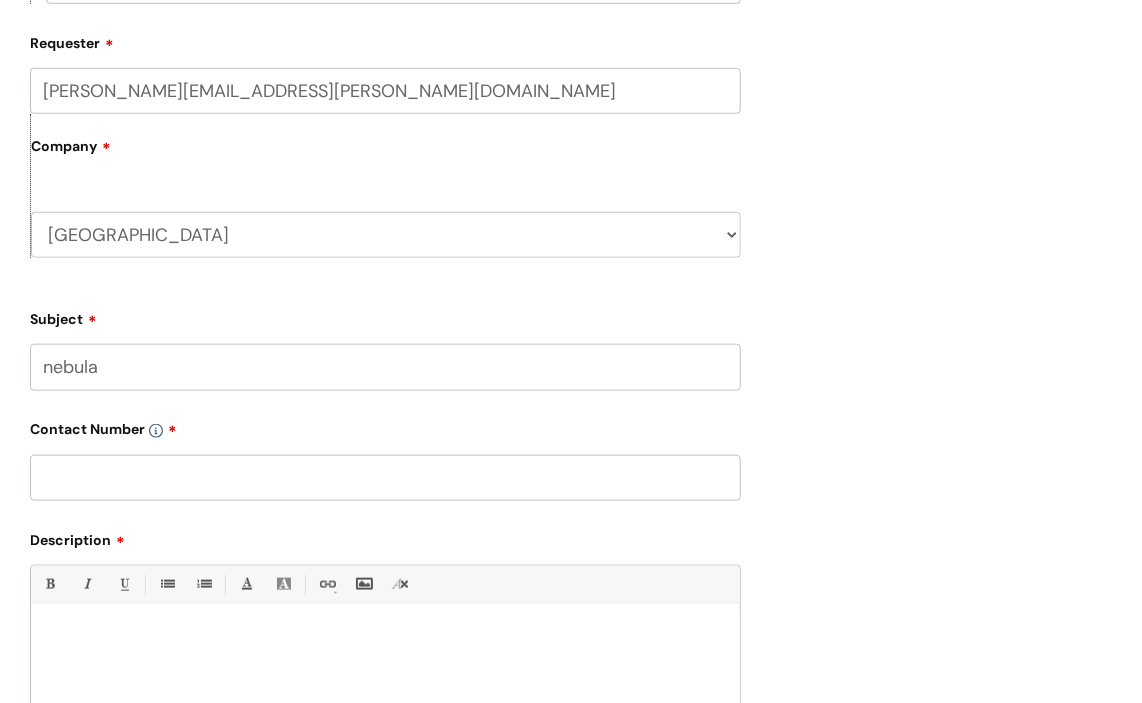 type on "nebula" 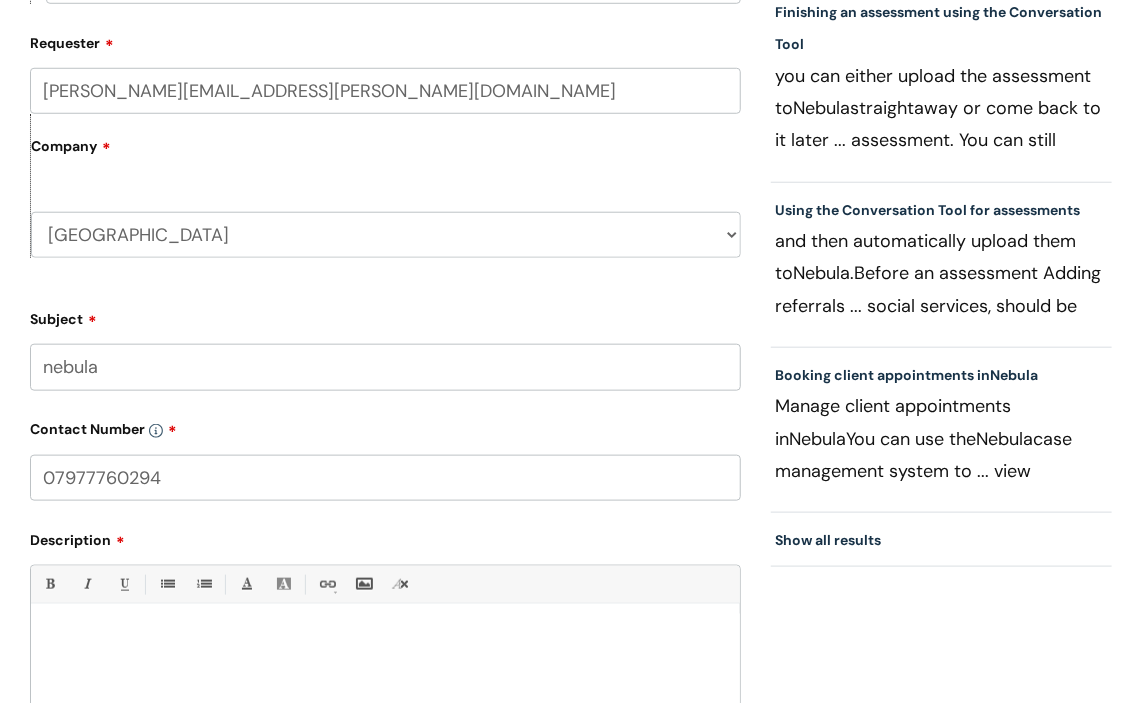 type on "07977760294" 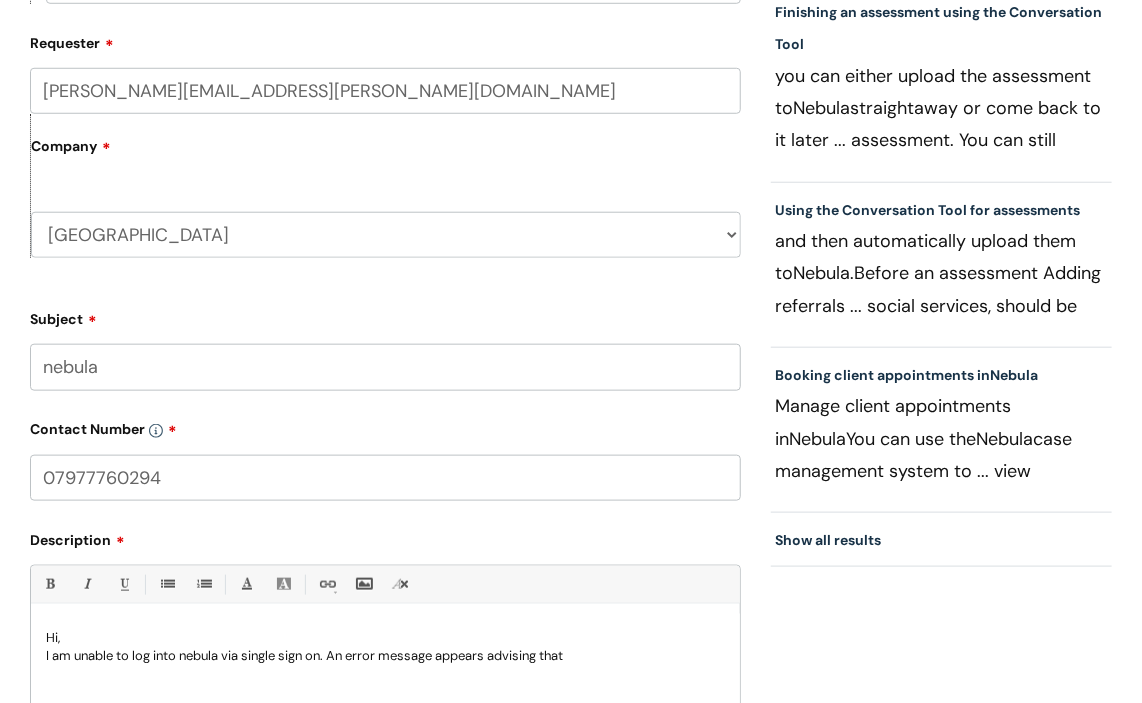 click on "I am unable to log into nebula via single sign on. An error message appears advising that" at bounding box center [385, 656] 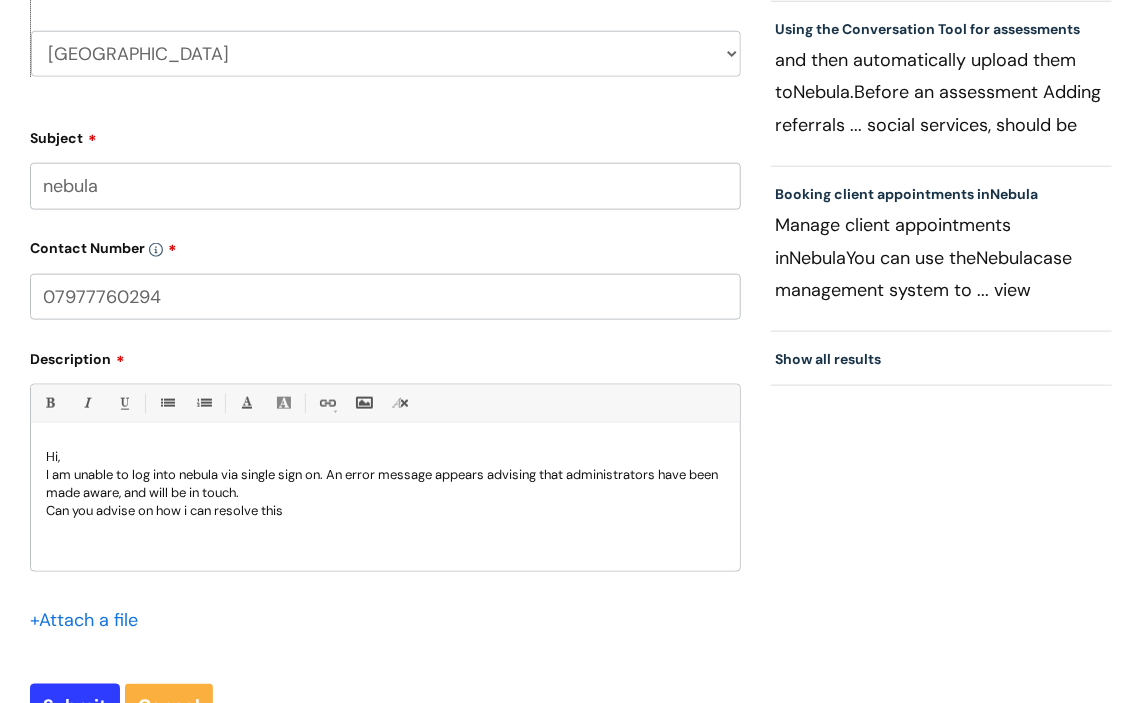 scroll, scrollTop: 1000, scrollLeft: 0, axis: vertical 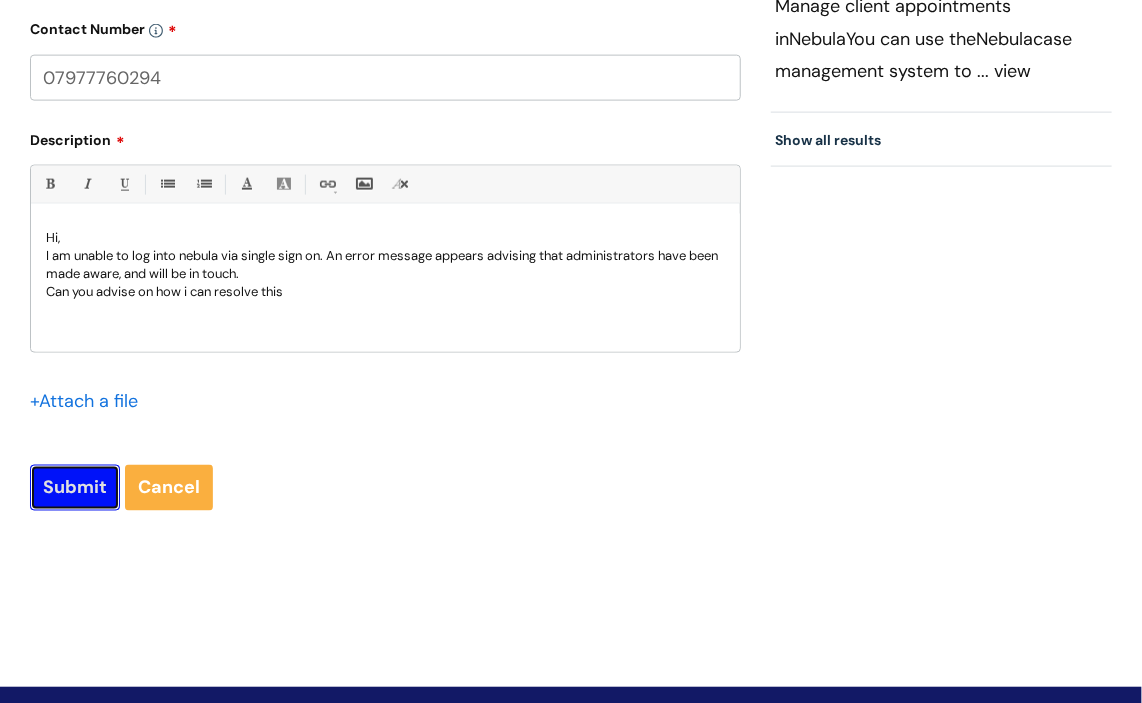 click on "Submit" at bounding box center (75, 488) 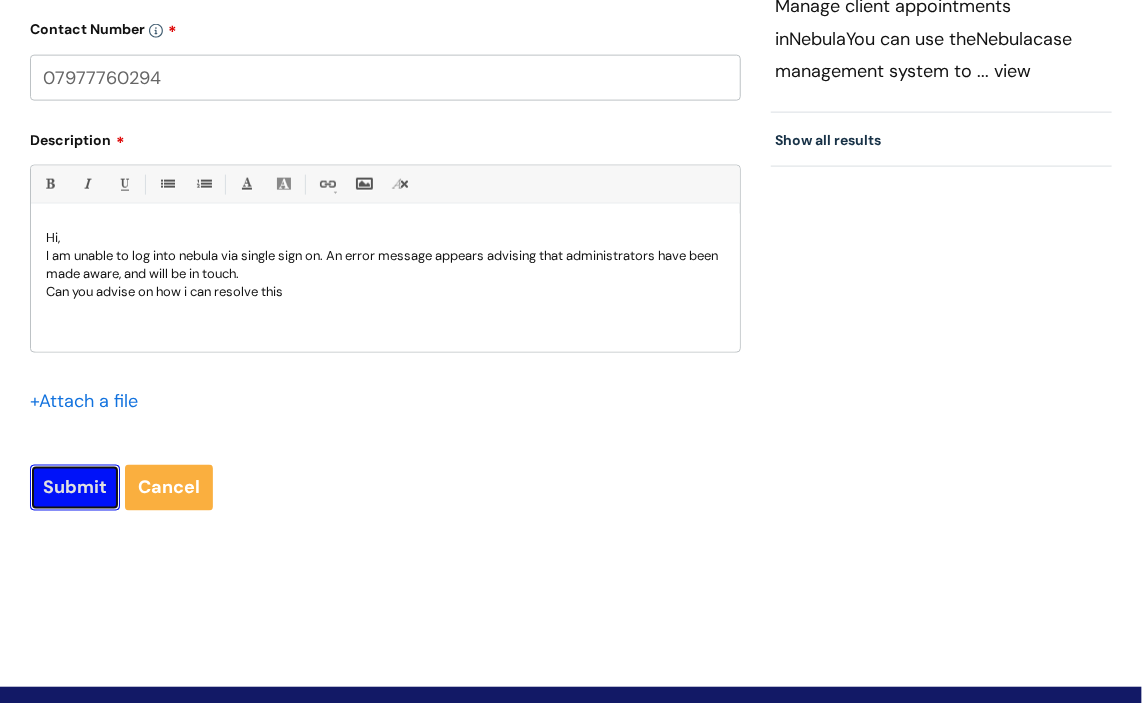 type on "Please Wait..." 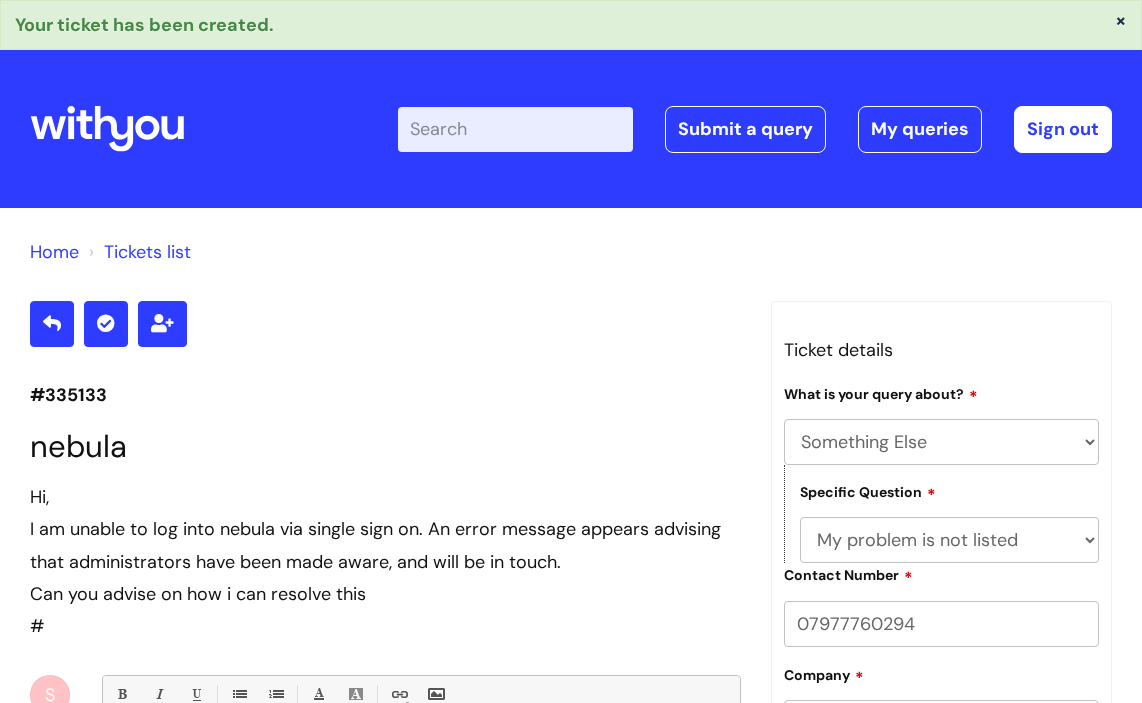 select on "Something Else" 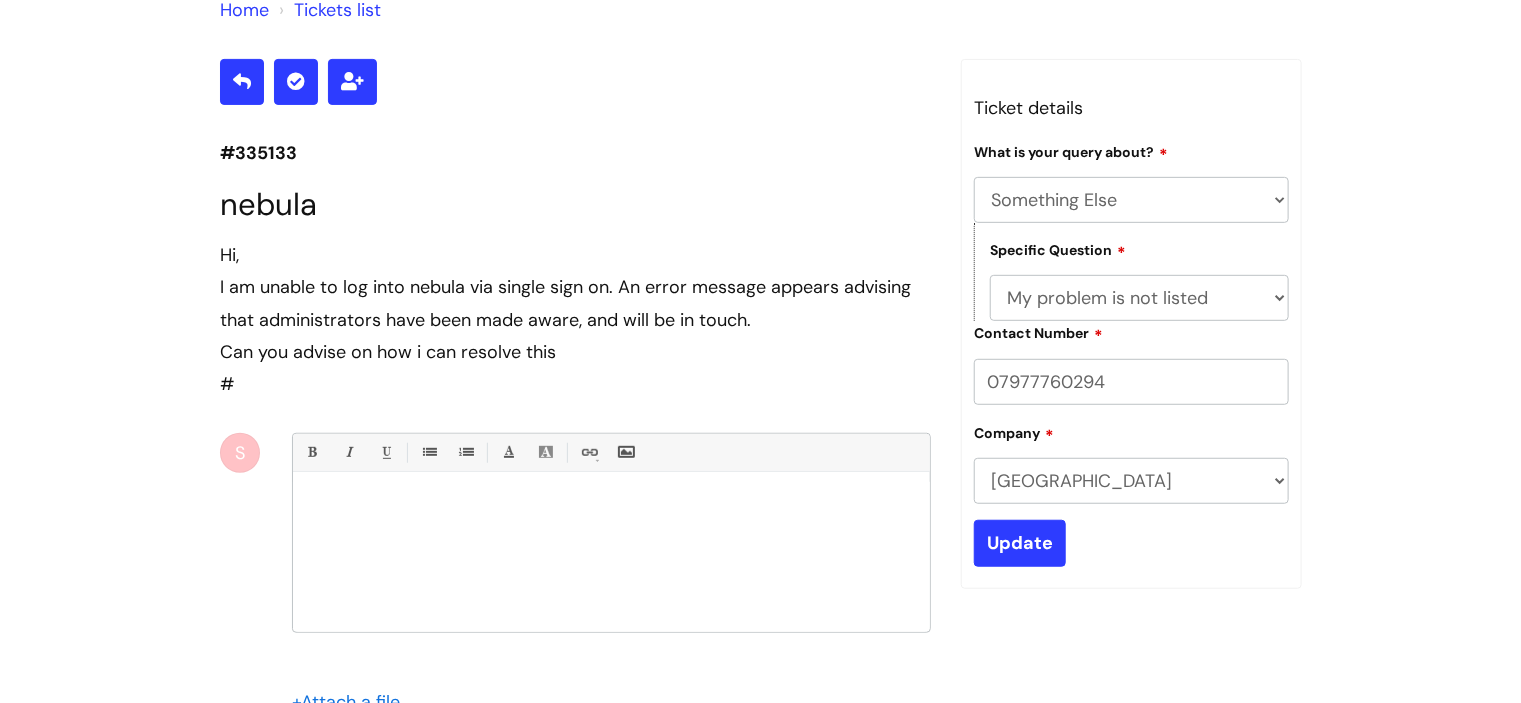 scroll, scrollTop: 0, scrollLeft: 0, axis: both 